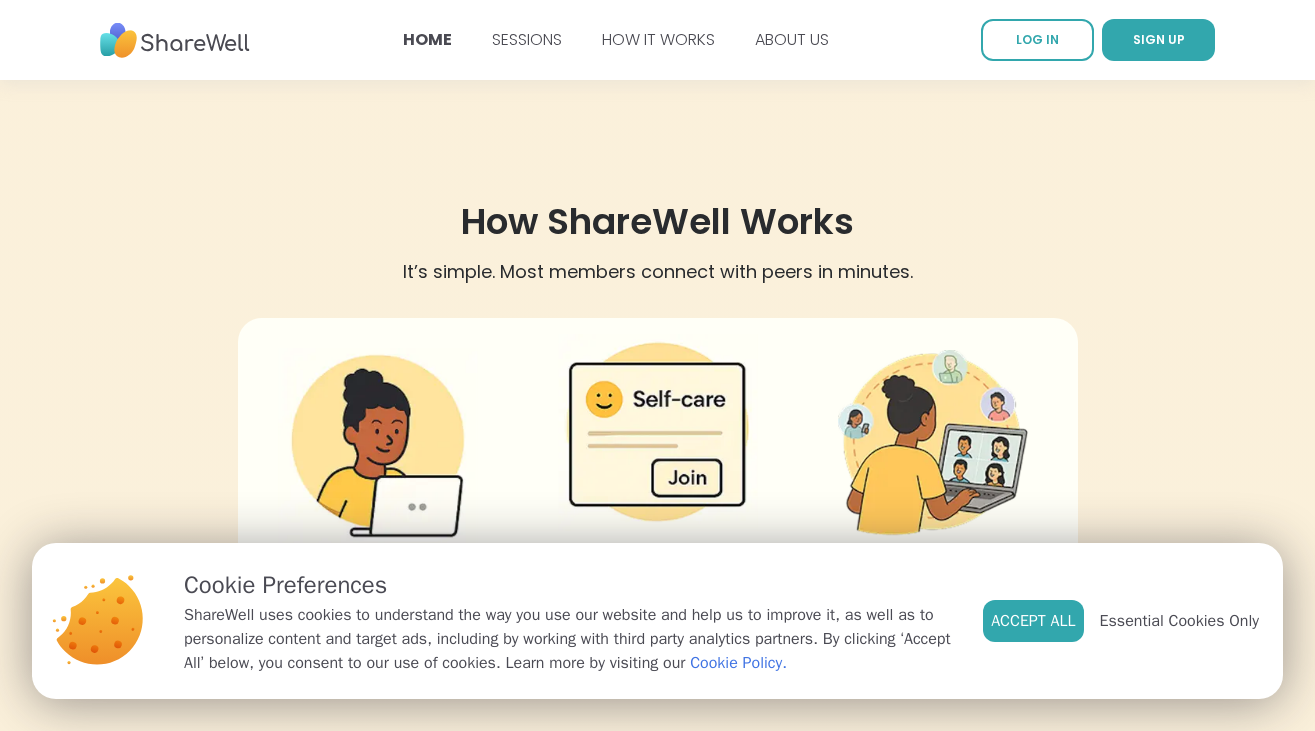 scroll, scrollTop: 369, scrollLeft: 0, axis: vertical 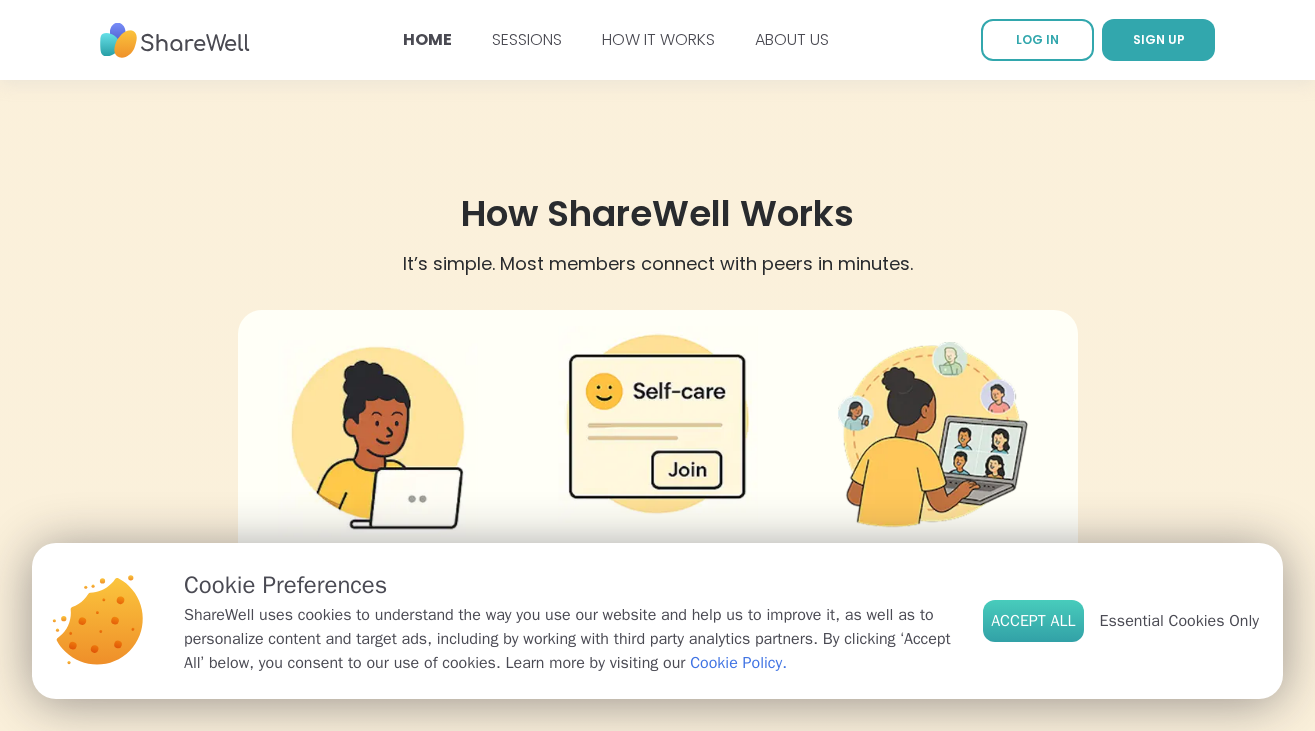 click on "Accept All" at bounding box center [1033, 621] 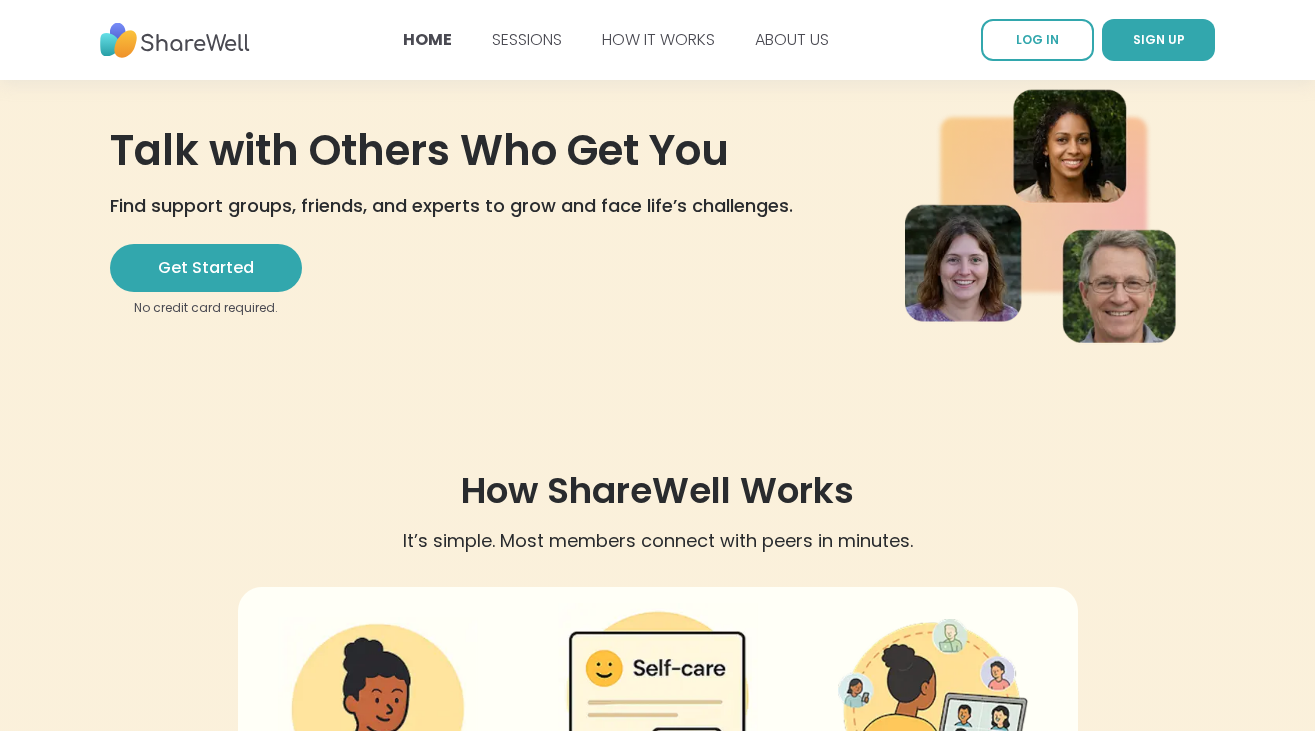 scroll, scrollTop: 0, scrollLeft: 0, axis: both 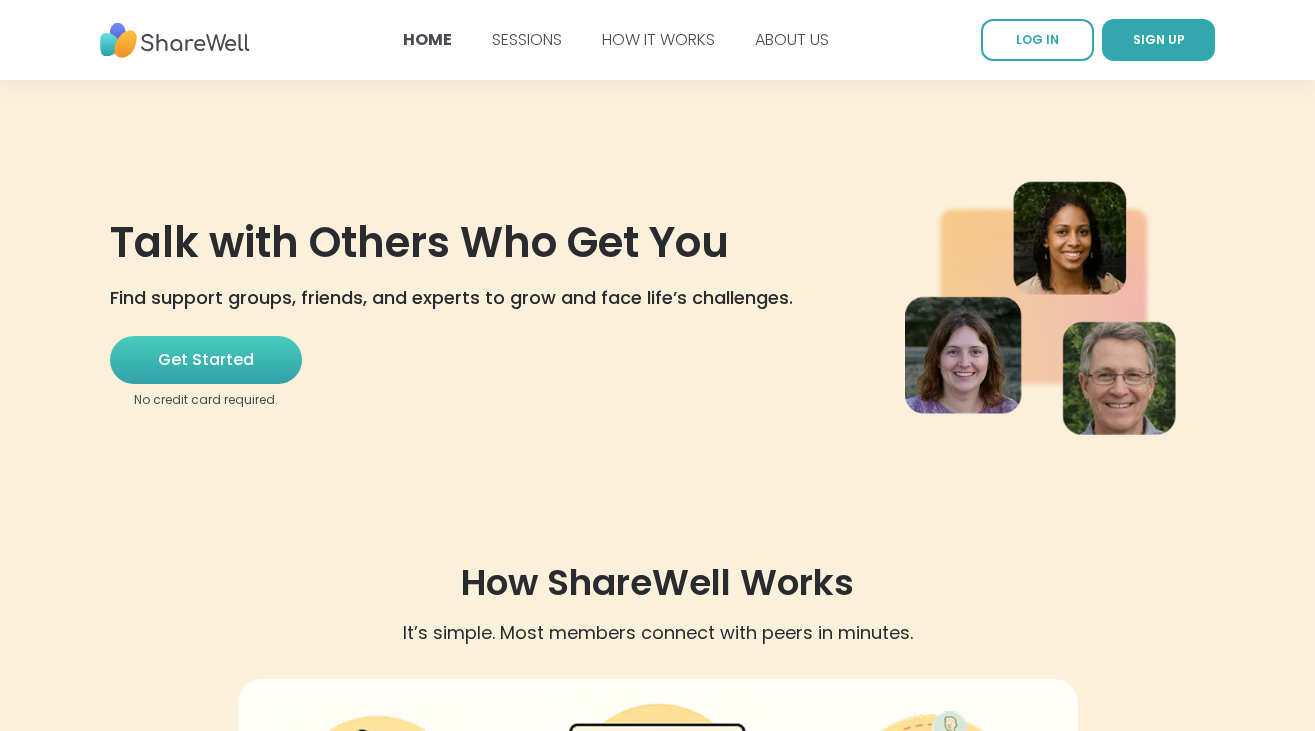 click on "Get Started" at bounding box center (206, 360) 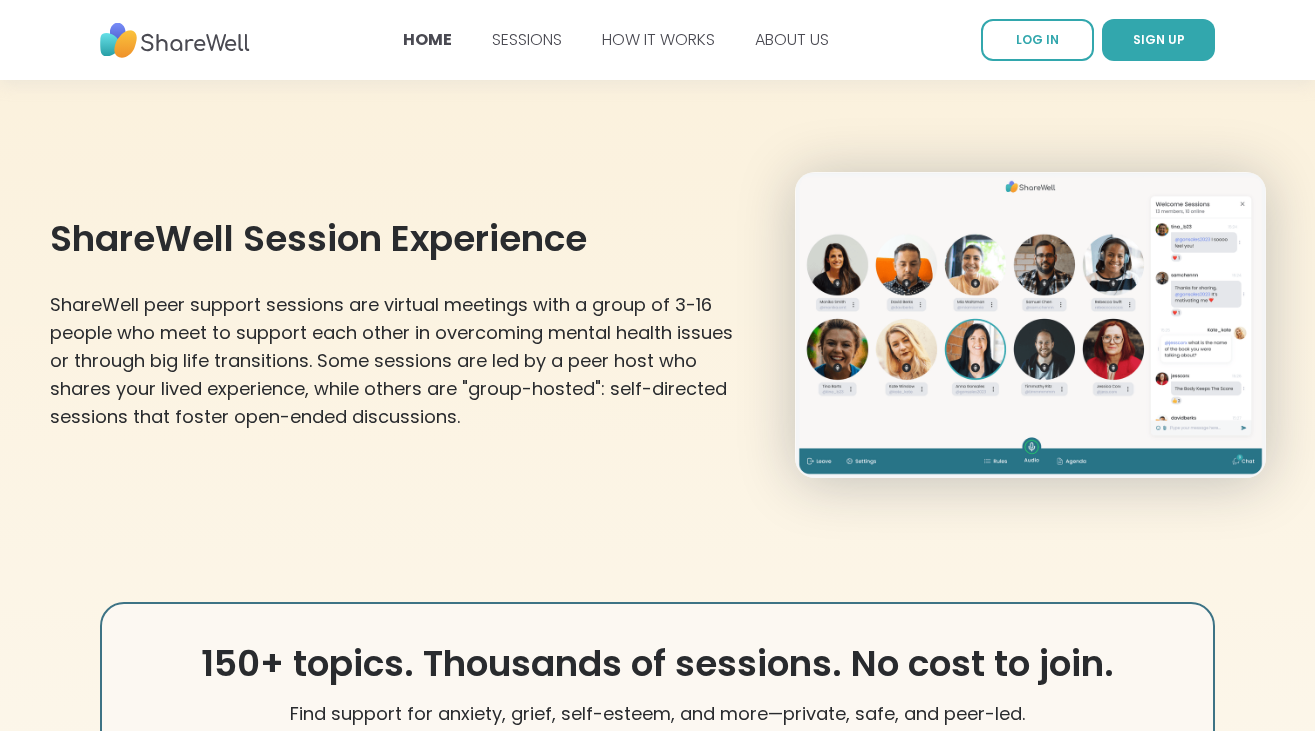scroll, scrollTop: 2117, scrollLeft: 0, axis: vertical 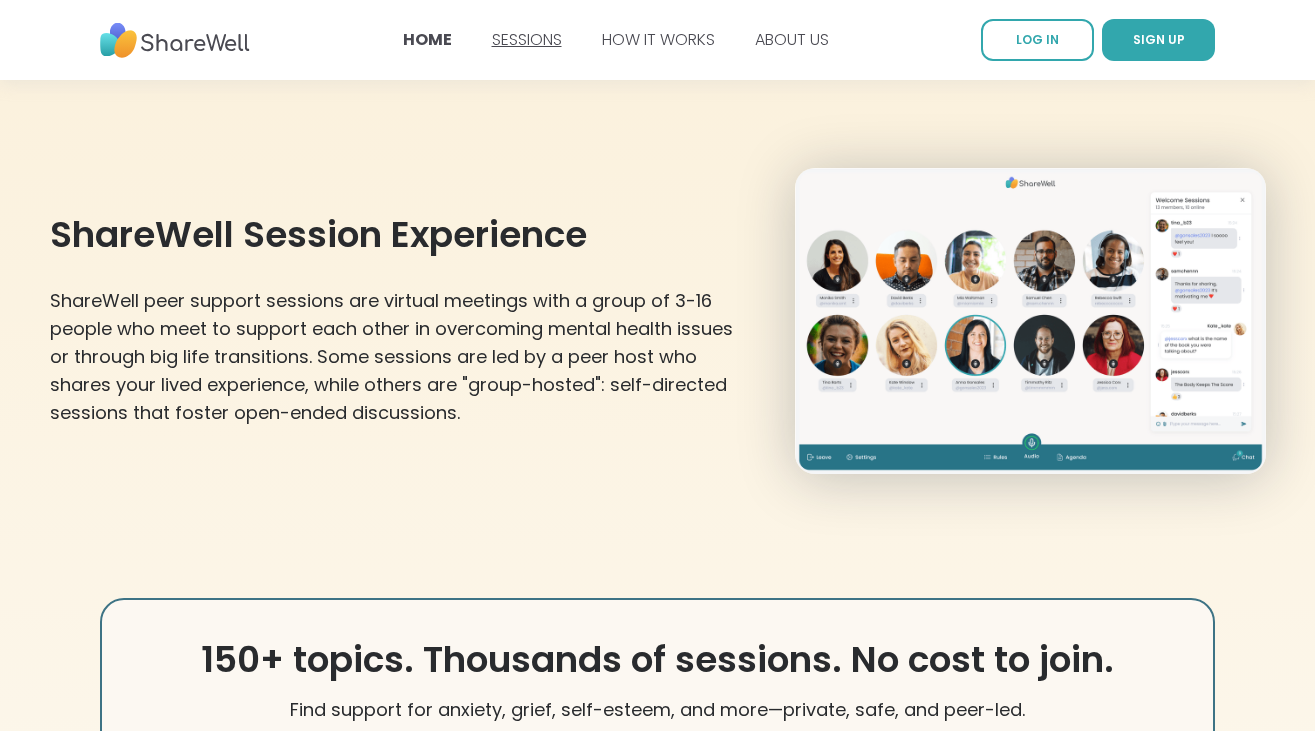 click on "SESSIONS" at bounding box center (527, 39) 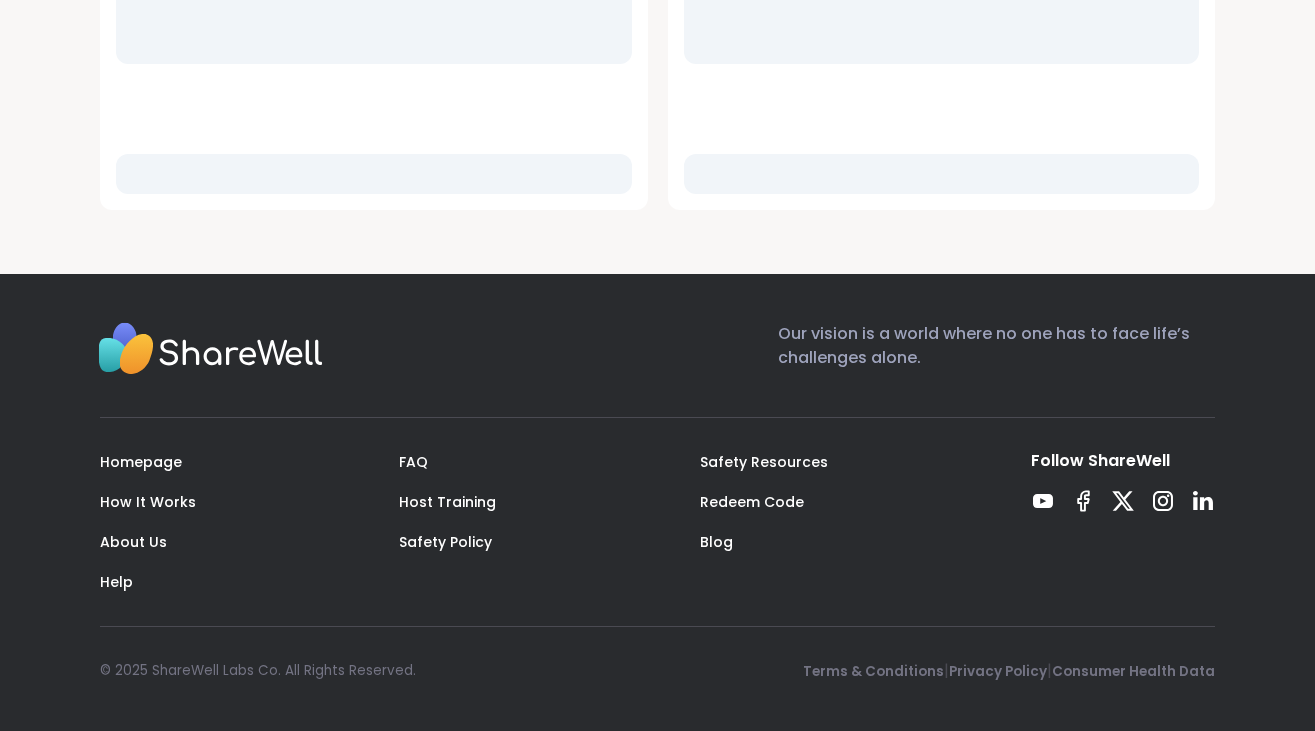 scroll, scrollTop: 0, scrollLeft: 0, axis: both 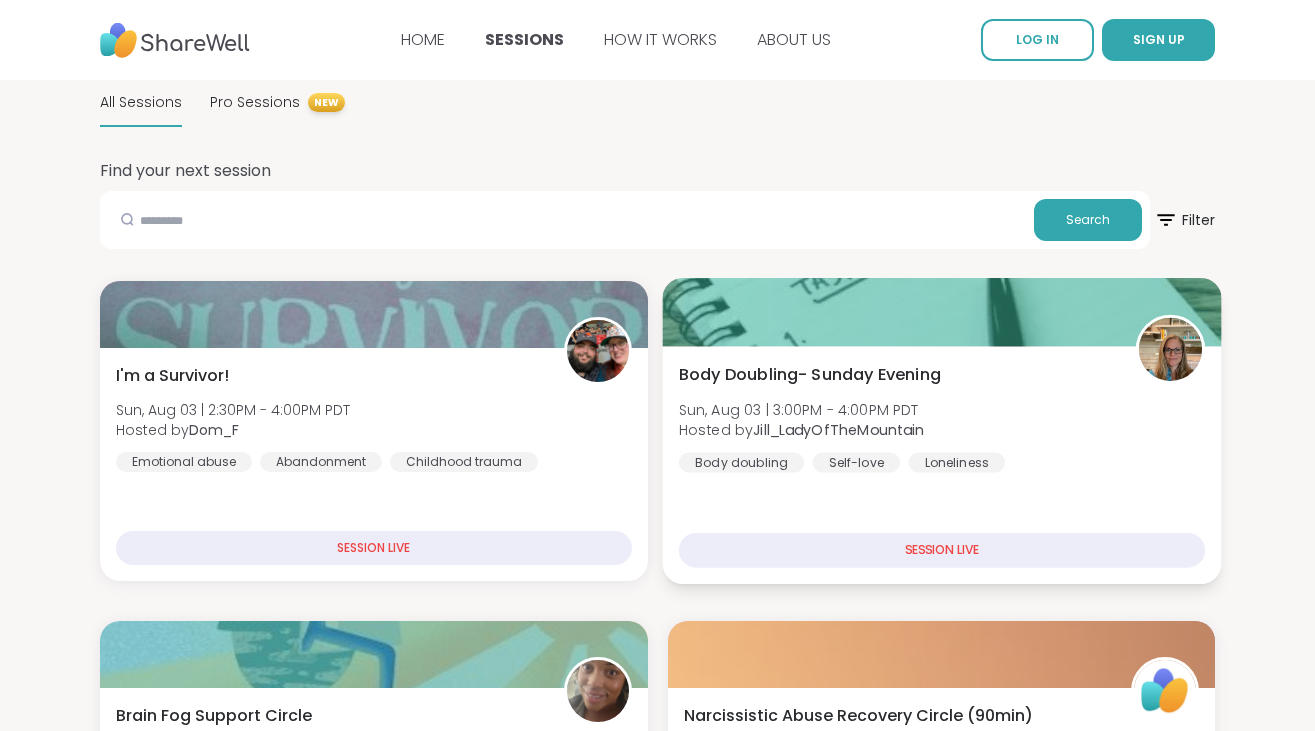 click on "Body Doubling- Sunday Evening" at bounding box center (809, 375) 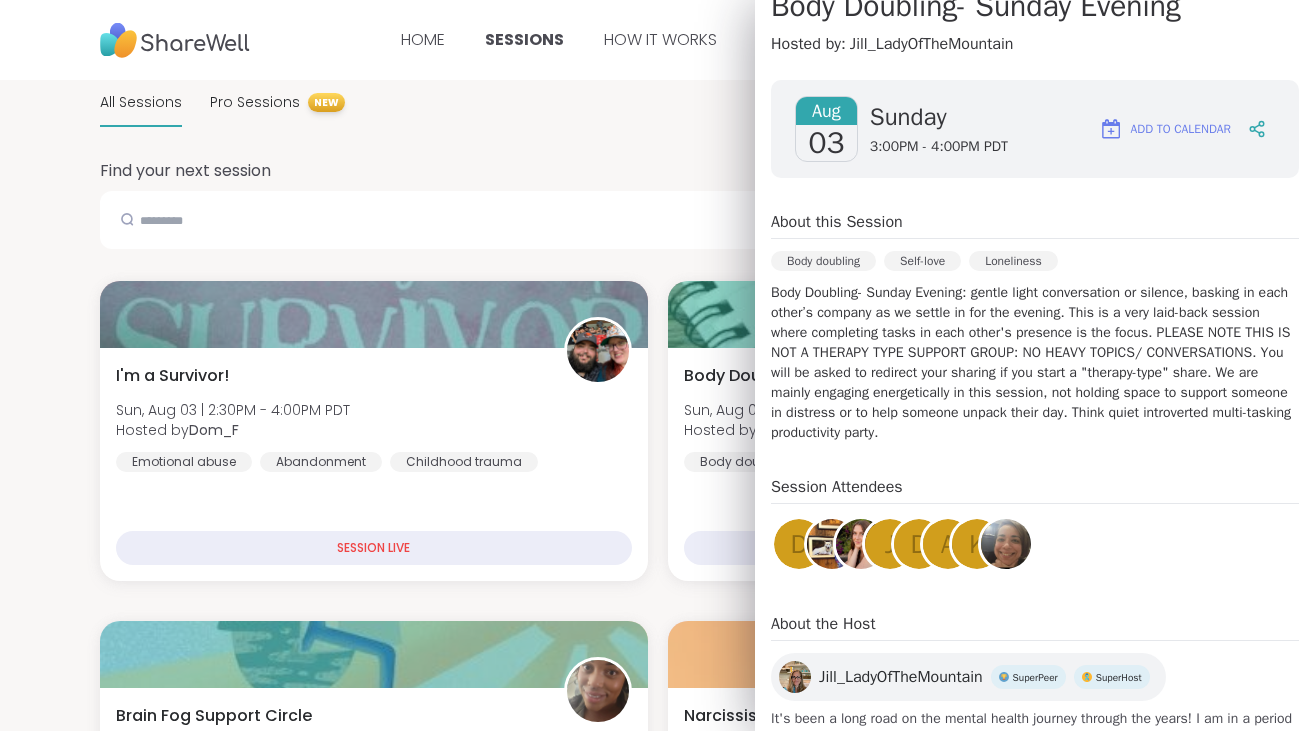 scroll, scrollTop: 279, scrollLeft: 0, axis: vertical 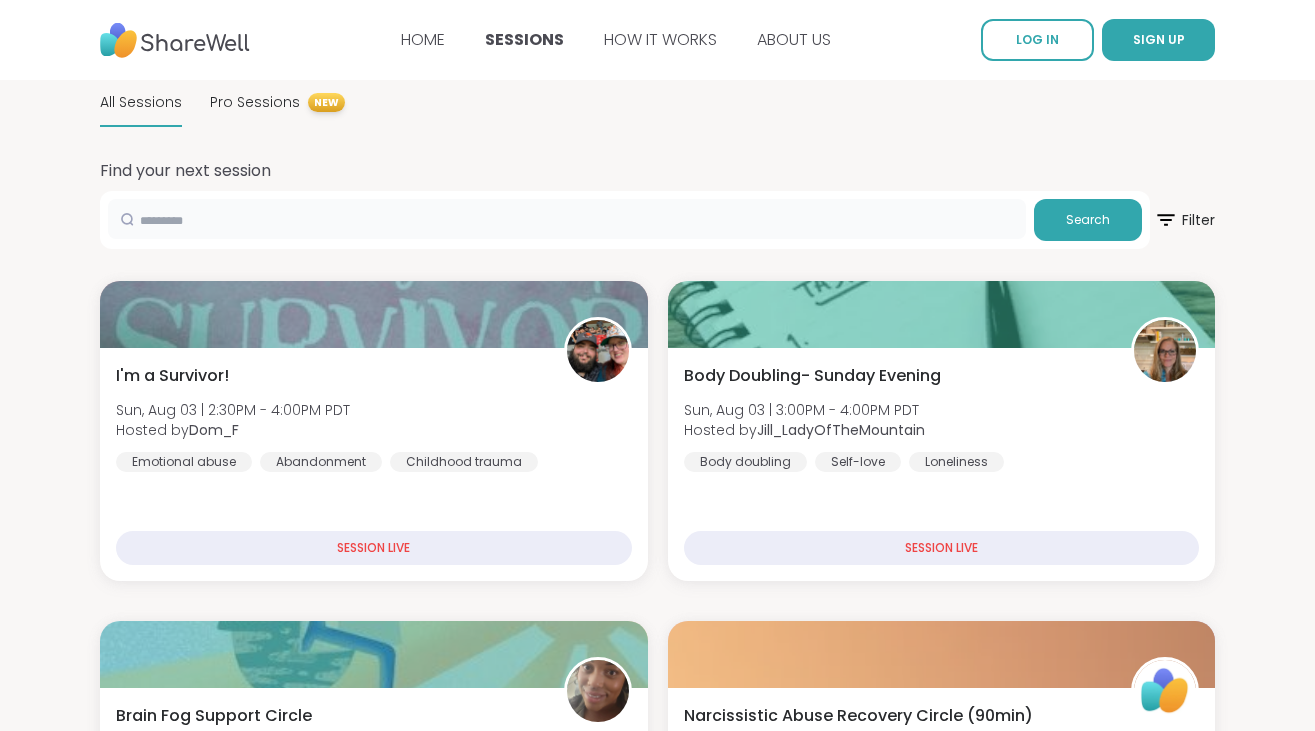 click at bounding box center [567, 219] 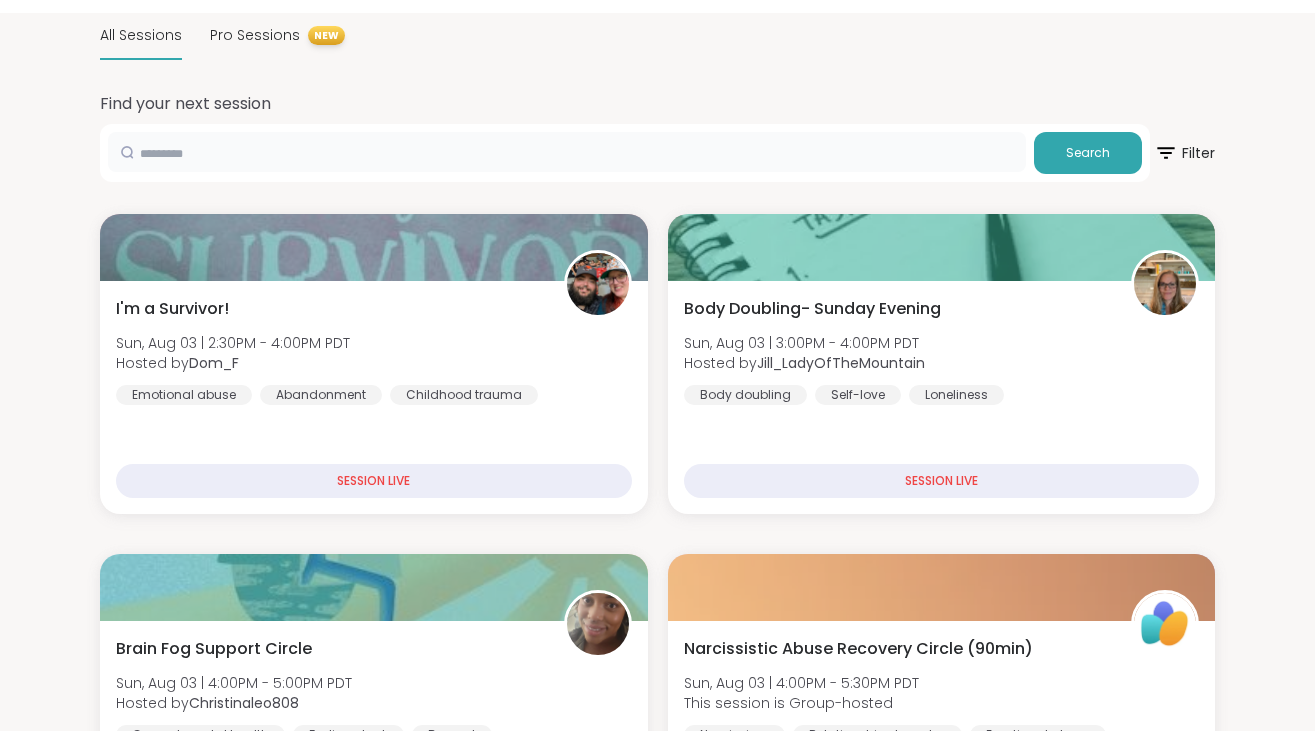 scroll, scrollTop: 106, scrollLeft: 0, axis: vertical 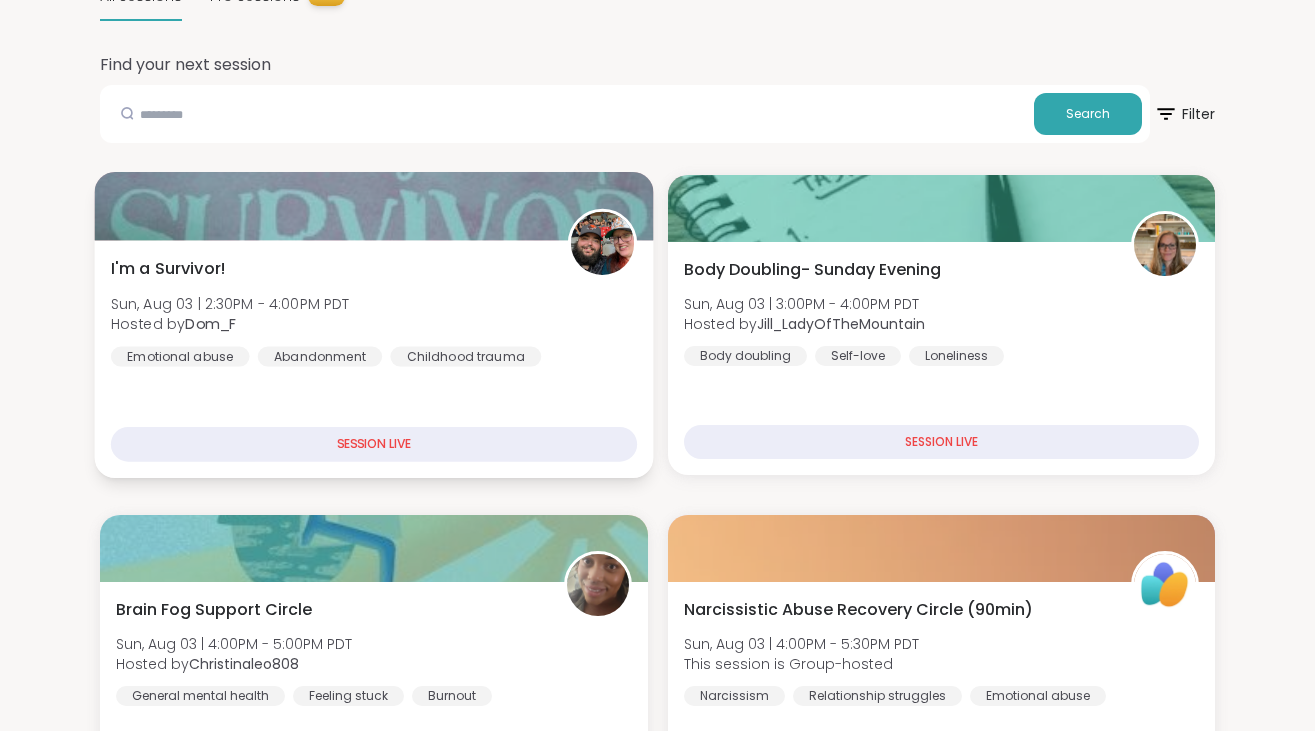 click on "I'm a Survivor! [DAY], [MONTH] [DAY_NUM] | [TIME] - [TIME] [TIMEZONE] Hosted by  [USERNAME] Emotional abuse Abandonment Childhood trauma" at bounding box center (374, 312) 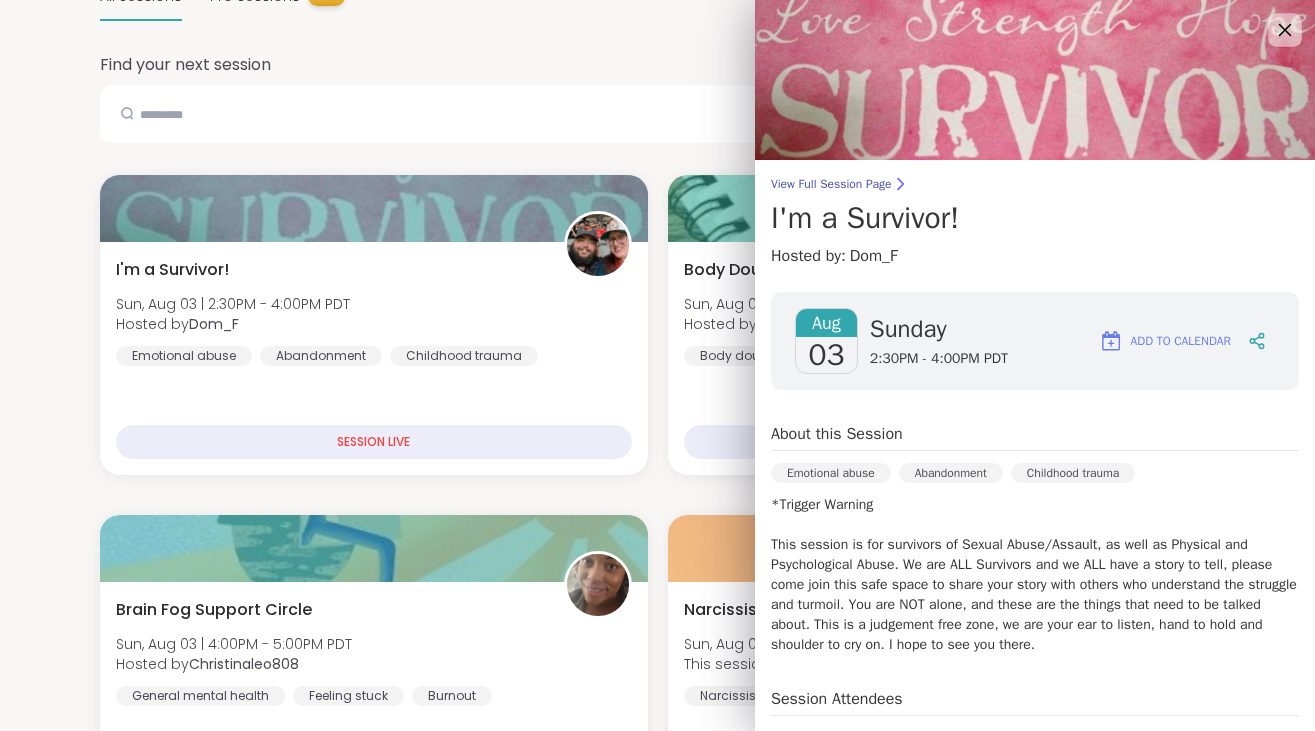 click 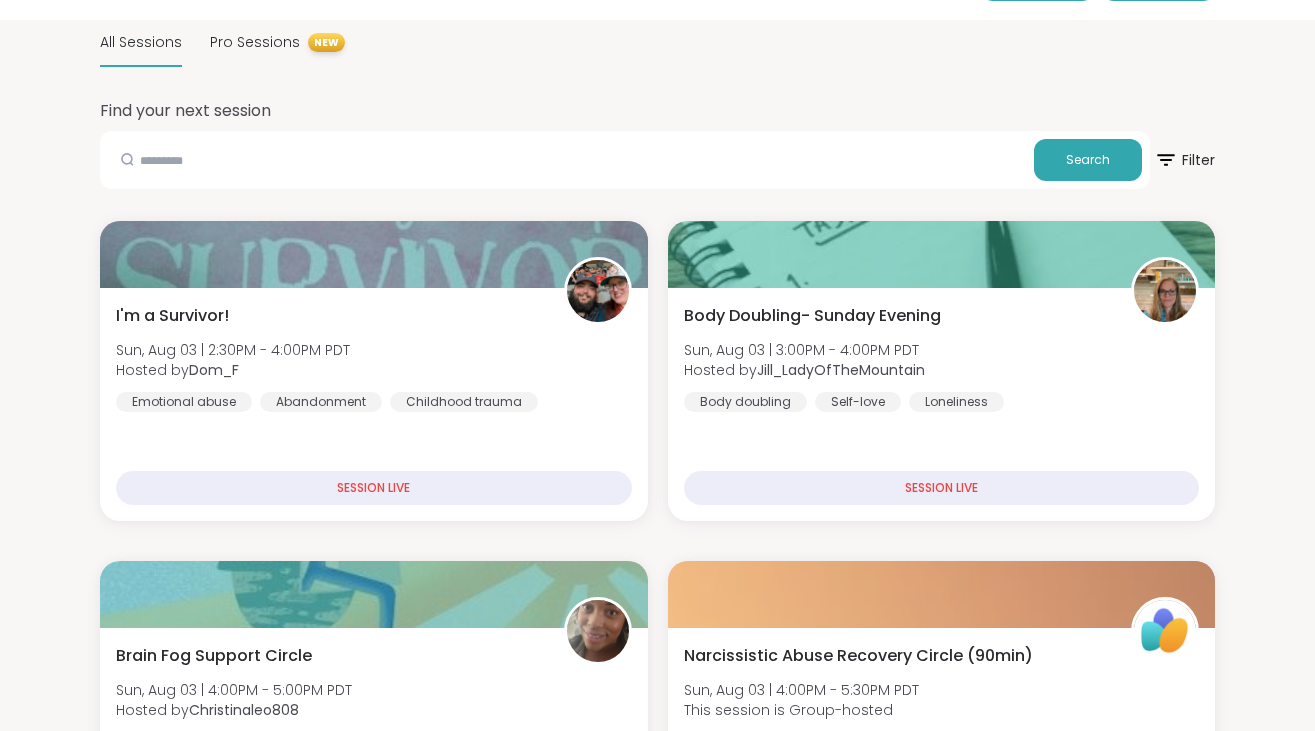 scroll, scrollTop: 0, scrollLeft: 0, axis: both 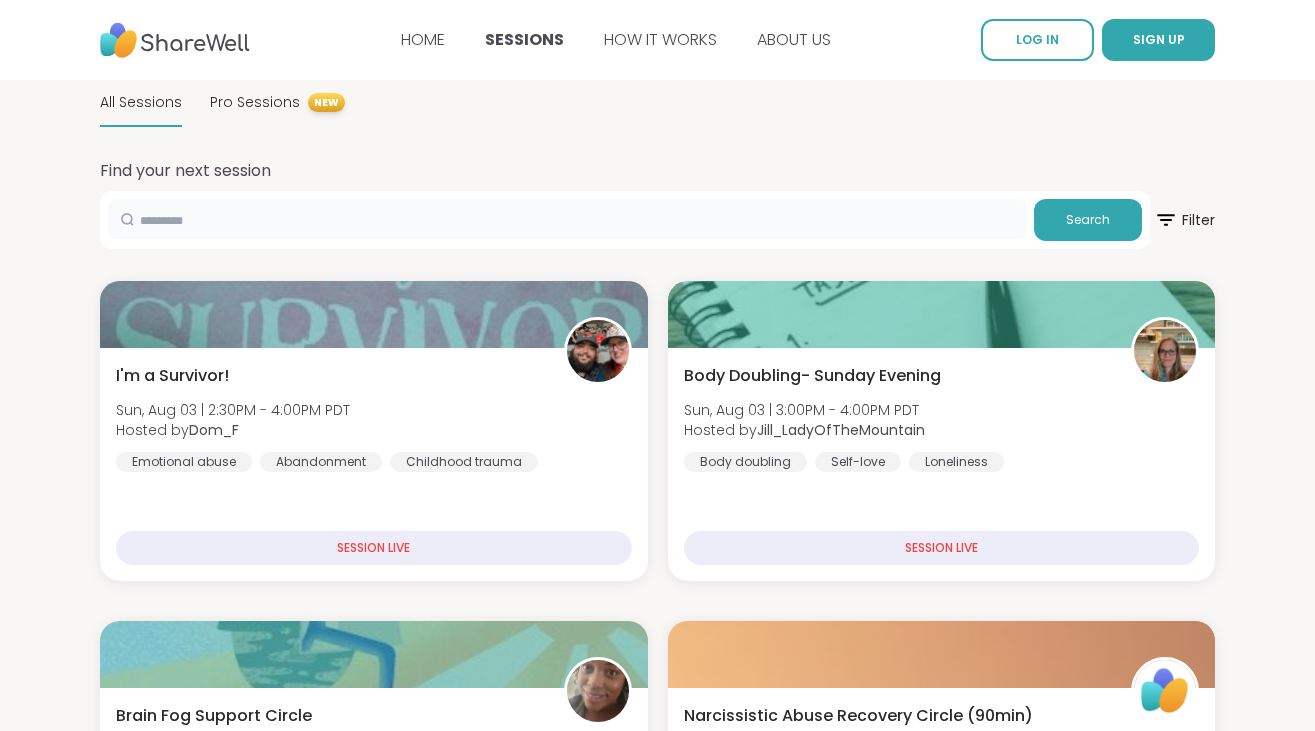 click at bounding box center (567, 219) 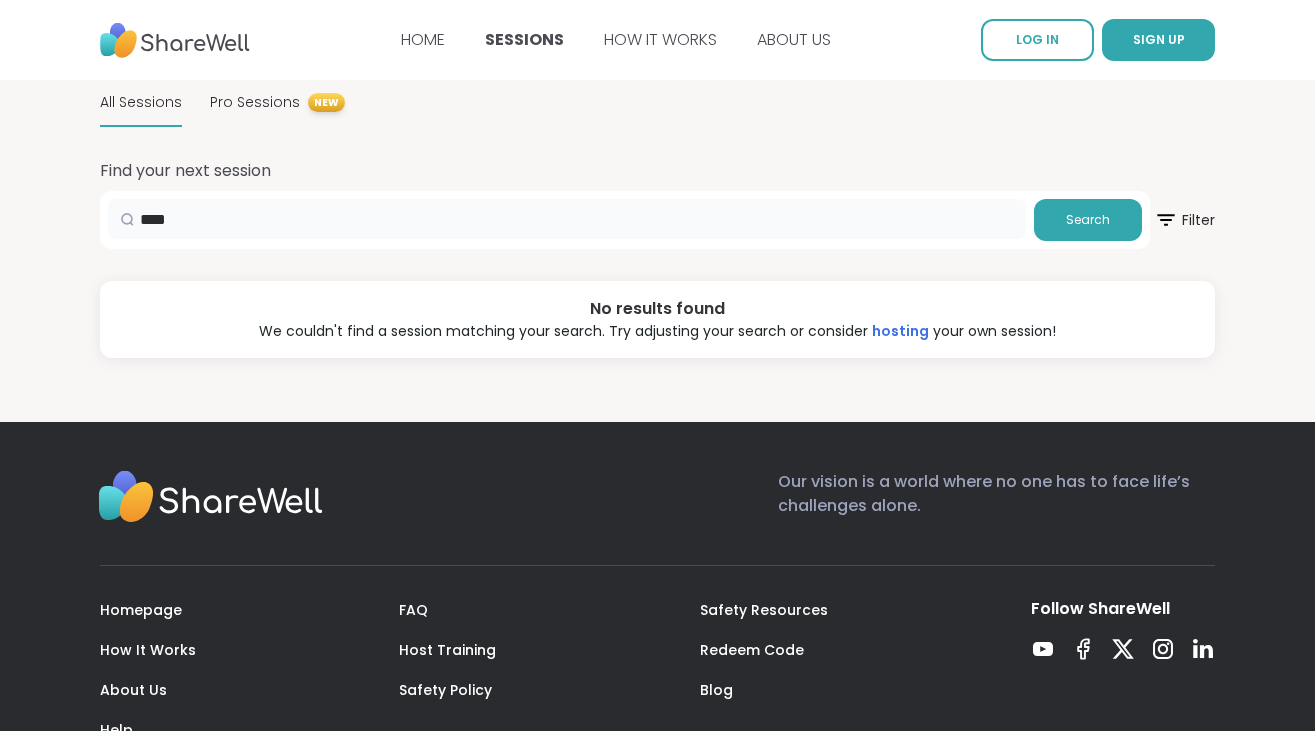 click on "****" at bounding box center [567, 219] 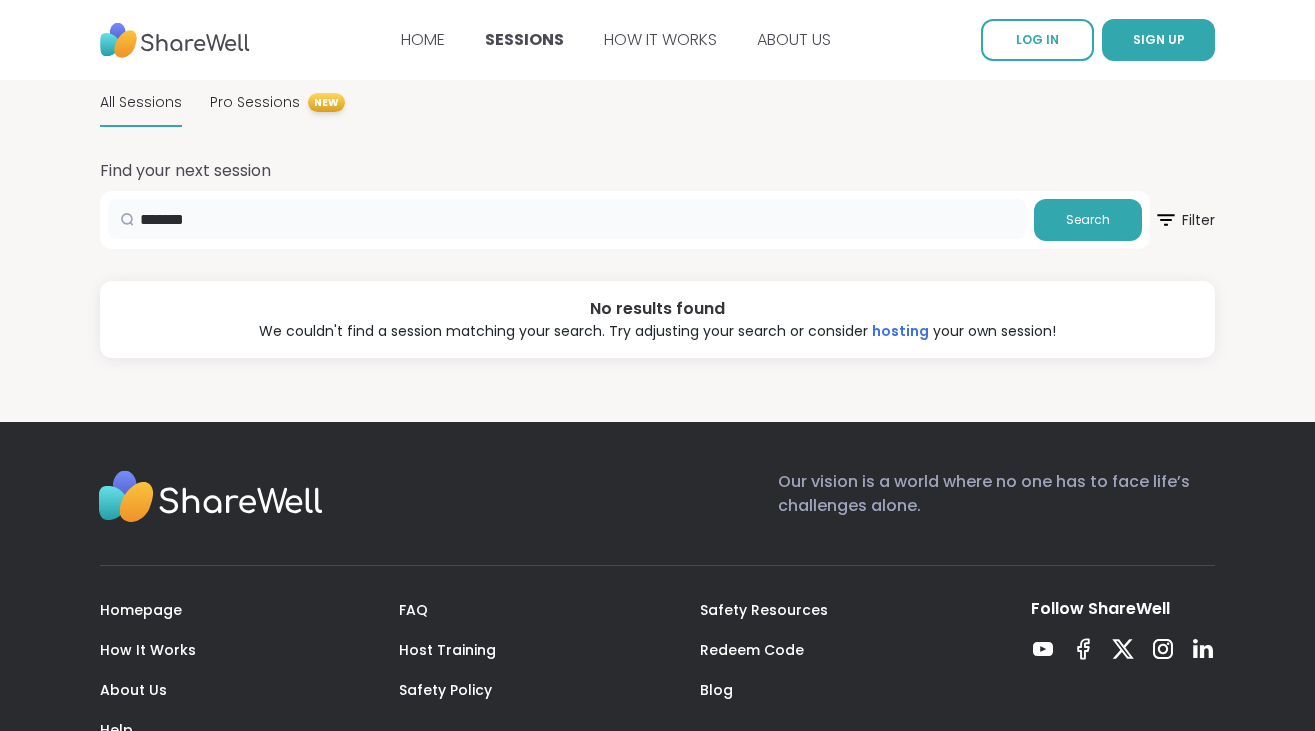 click on "*******" at bounding box center [567, 219] 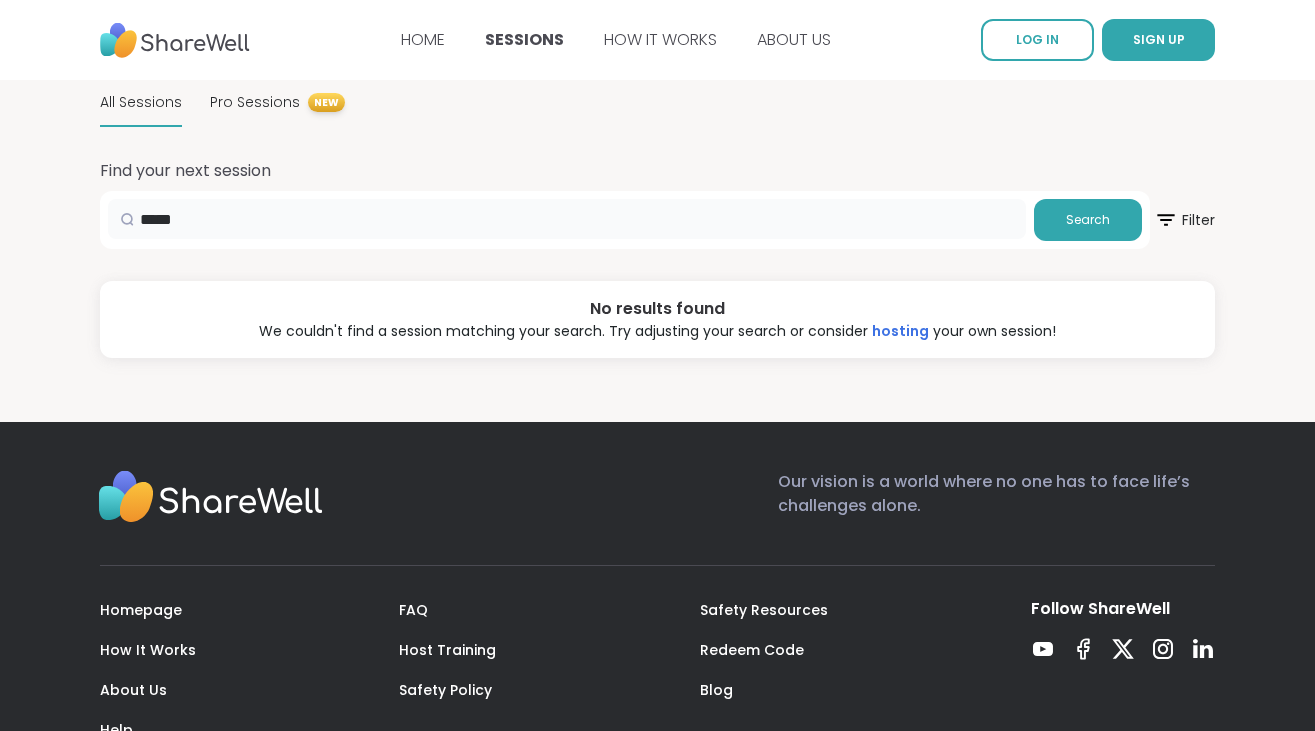 type on "*****" 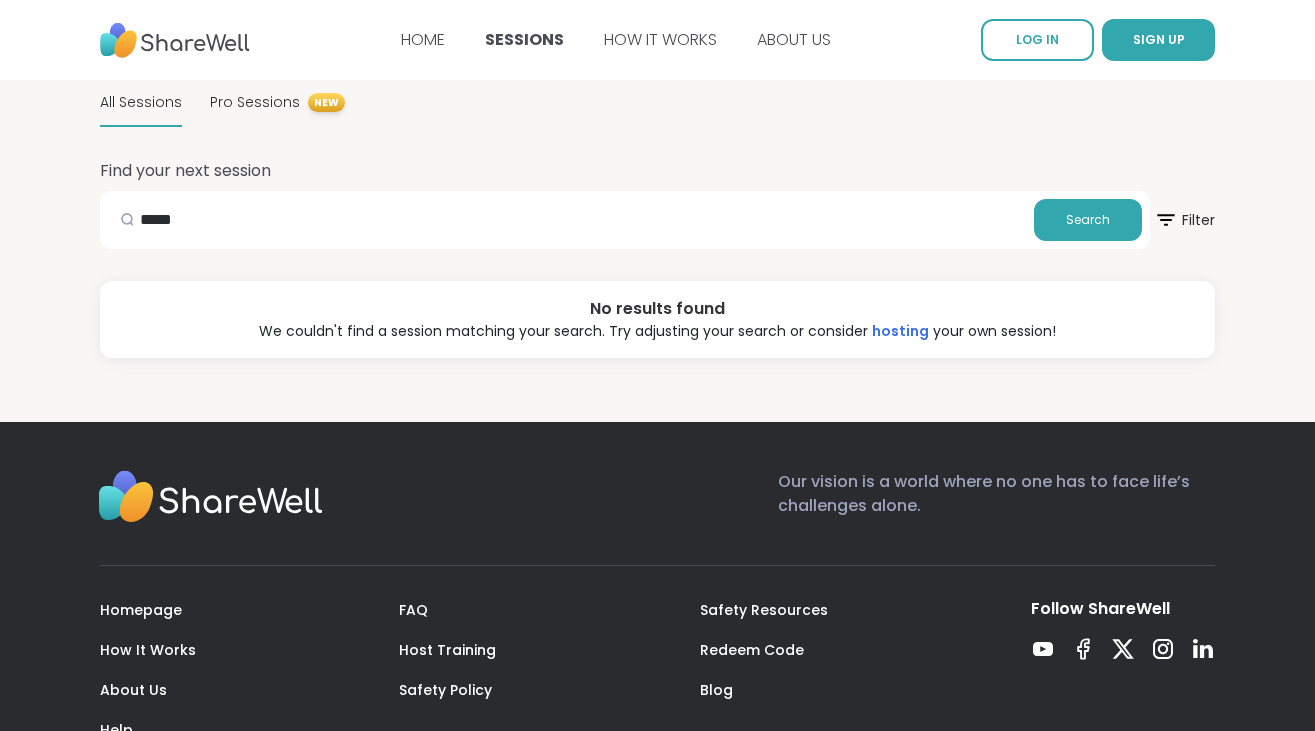 click on "*****" at bounding box center [567, 220] 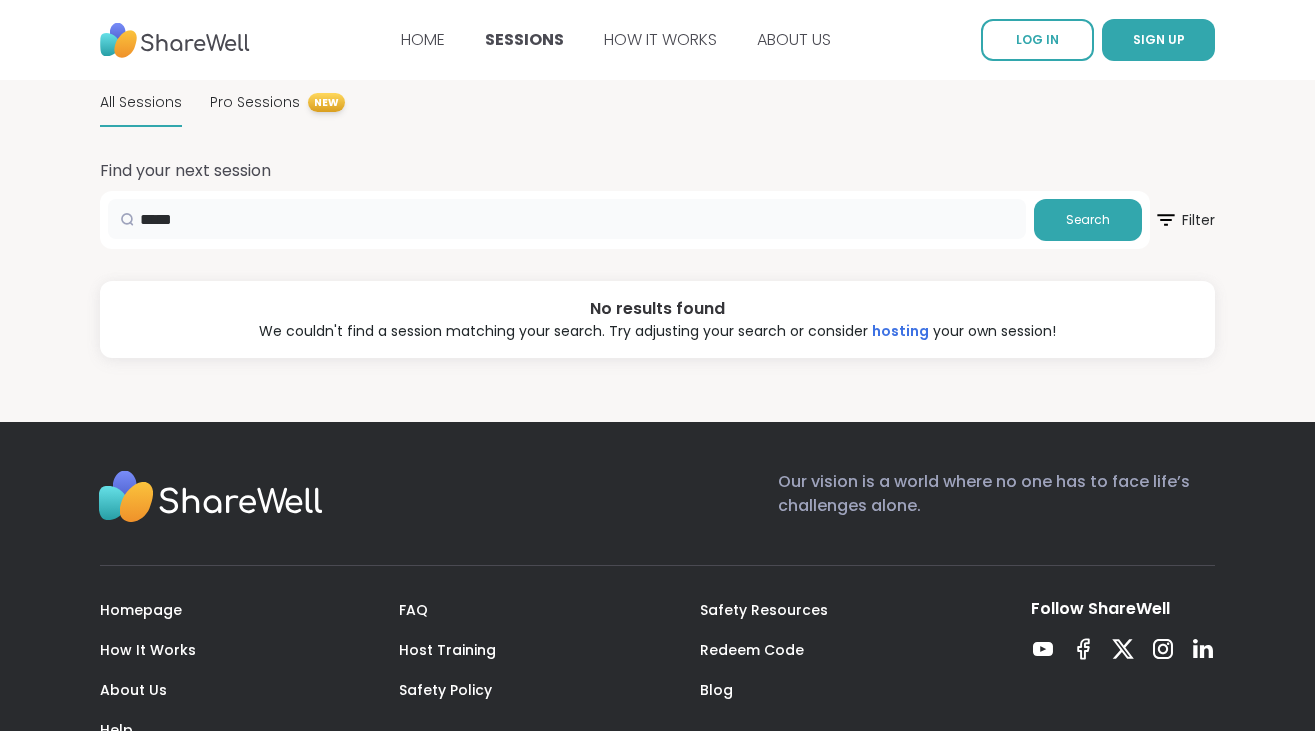 click on "*****" at bounding box center (567, 219) 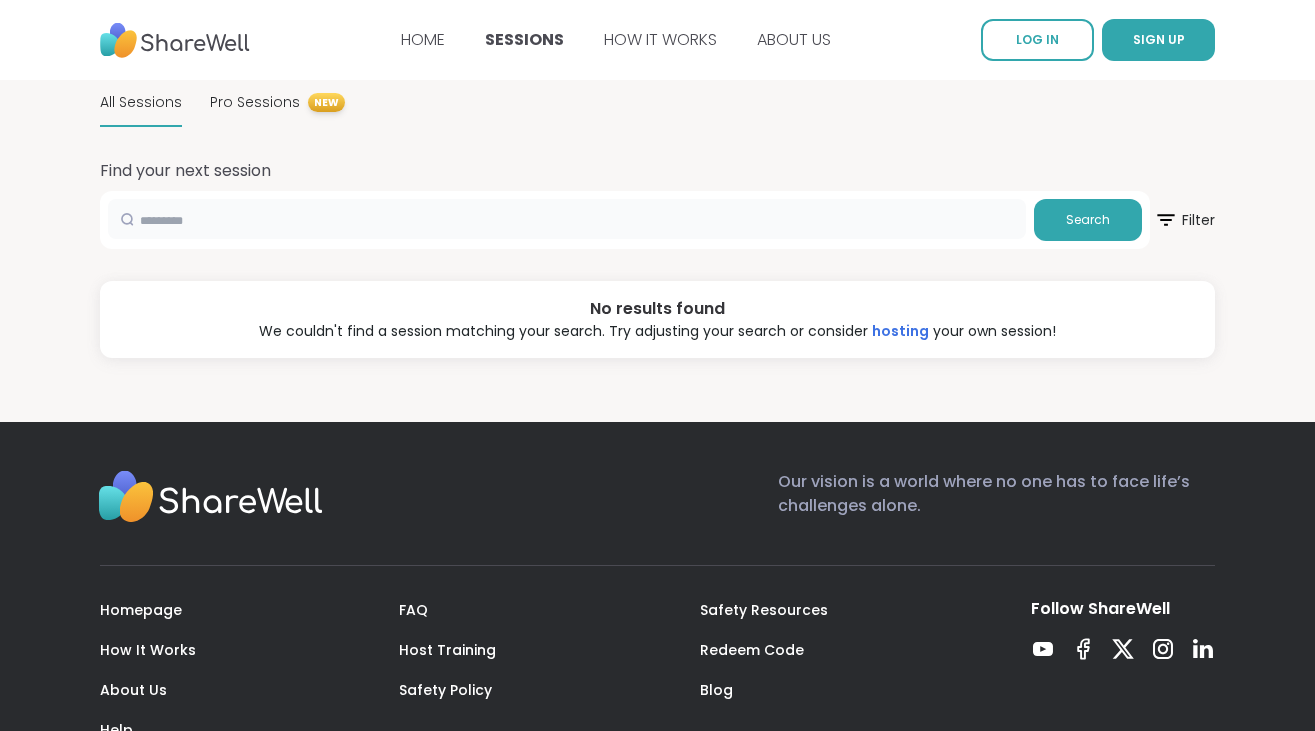 type 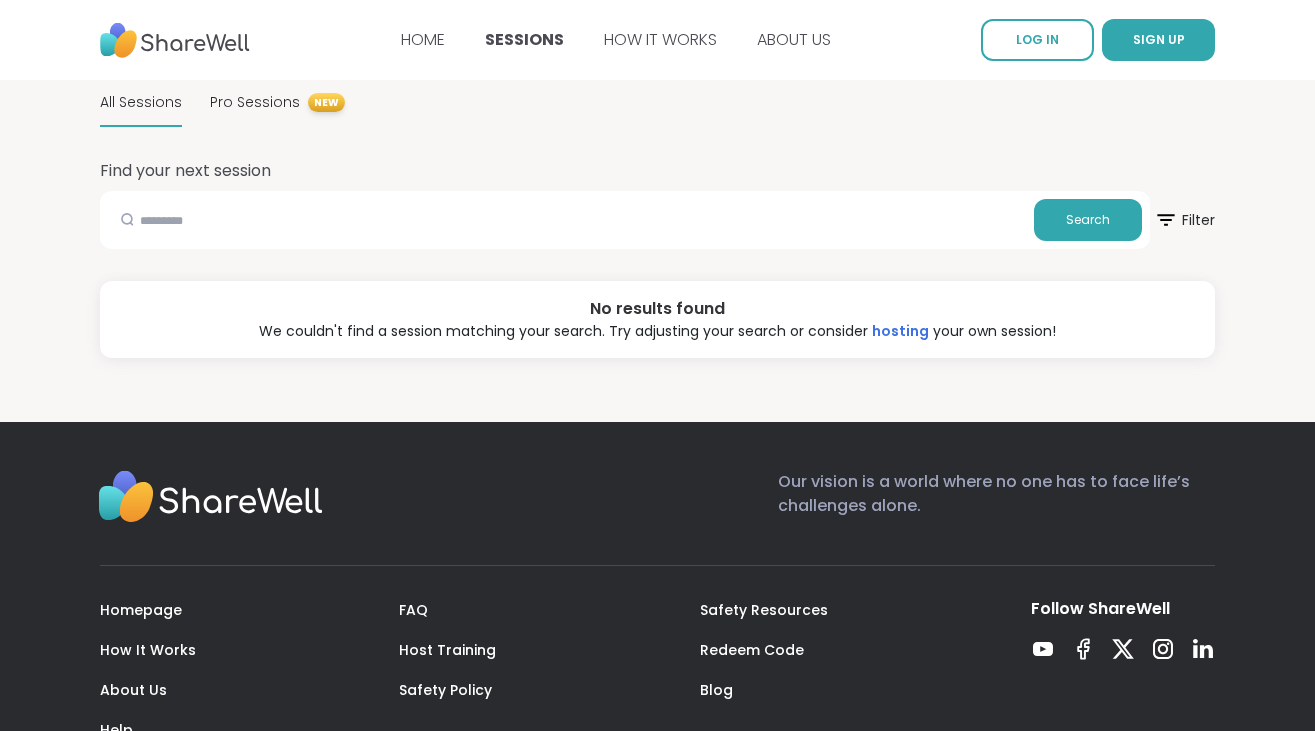 click on "All Sessions" at bounding box center (141, 102) 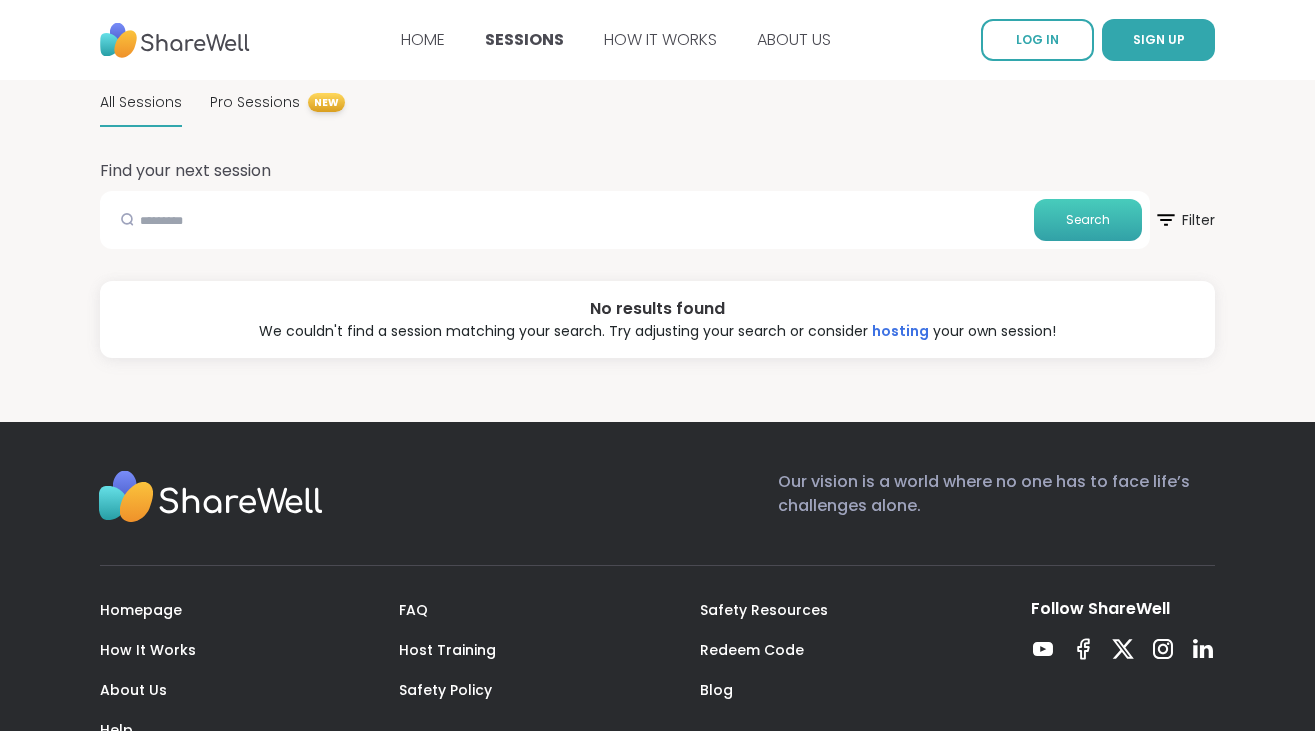 click on "Search" at bounding box center (1088, 220) 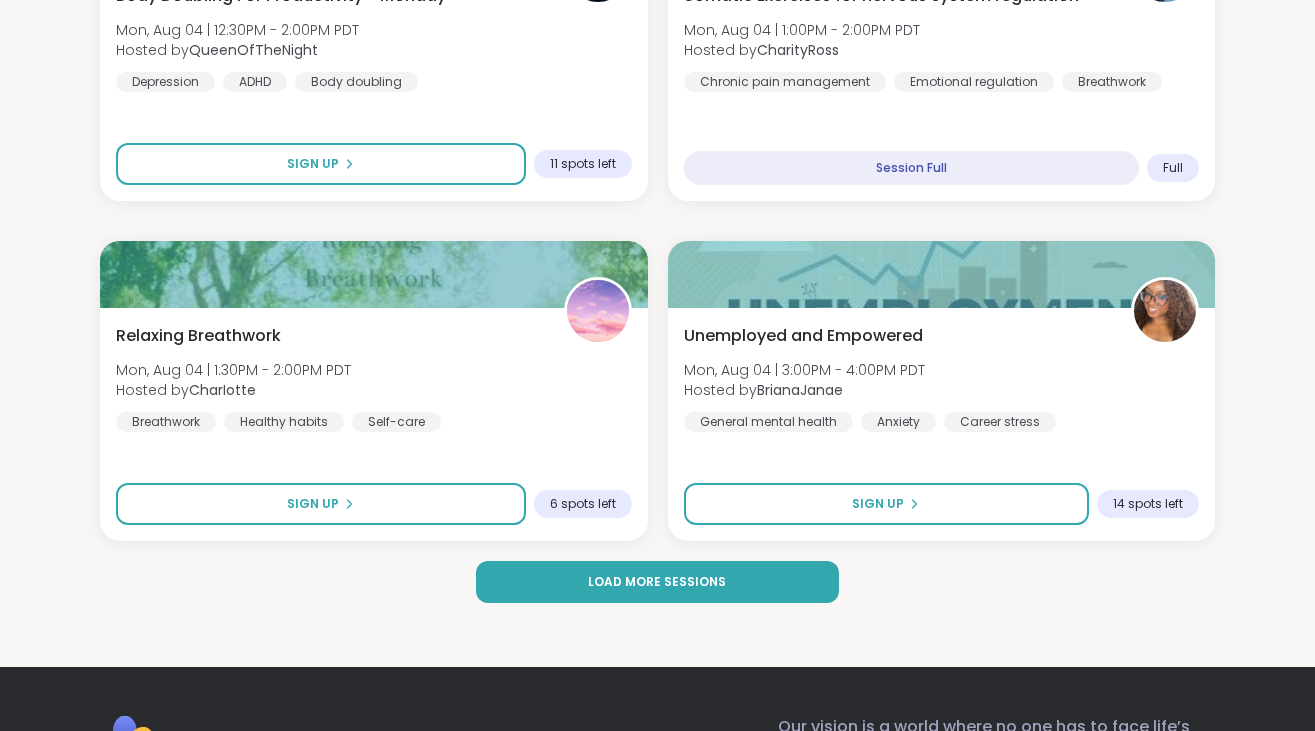 scroll, scrollTop: 5823, scrollLeft: 0, axis: vertical 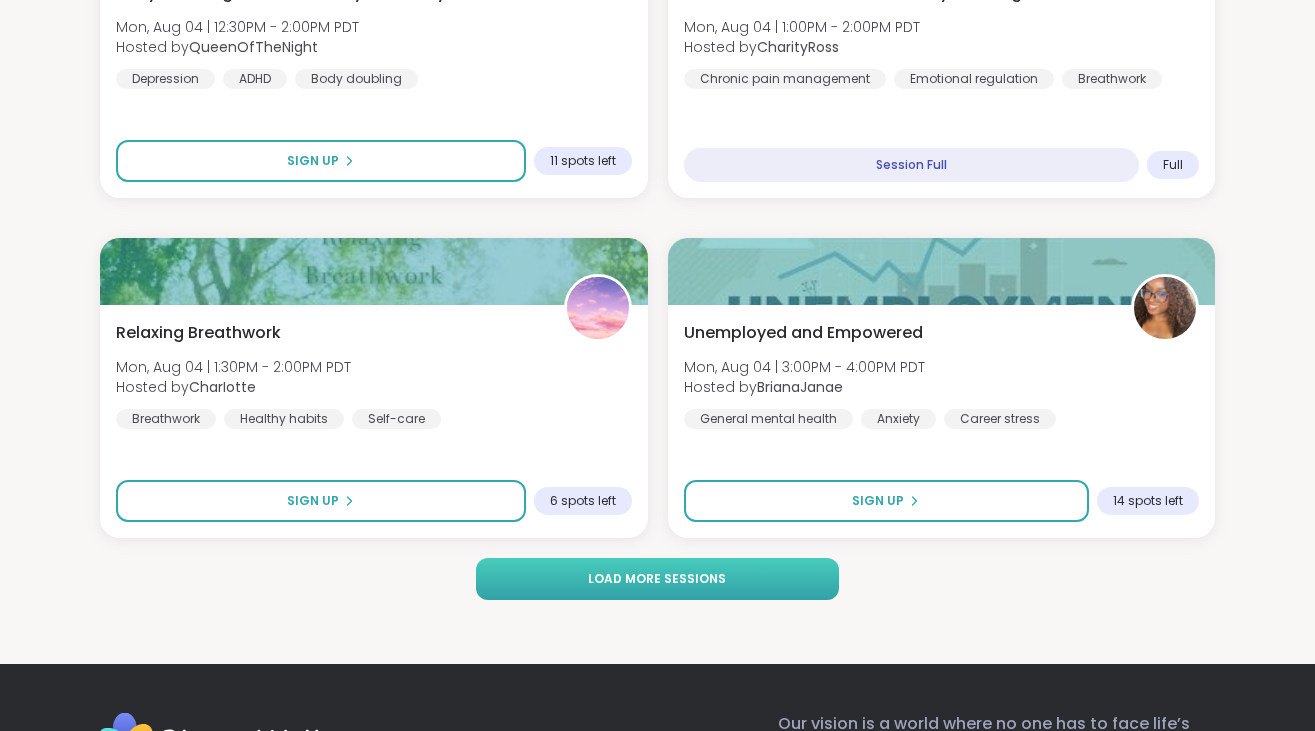 click on "Load more sessions" at bounding box center (657, 579) 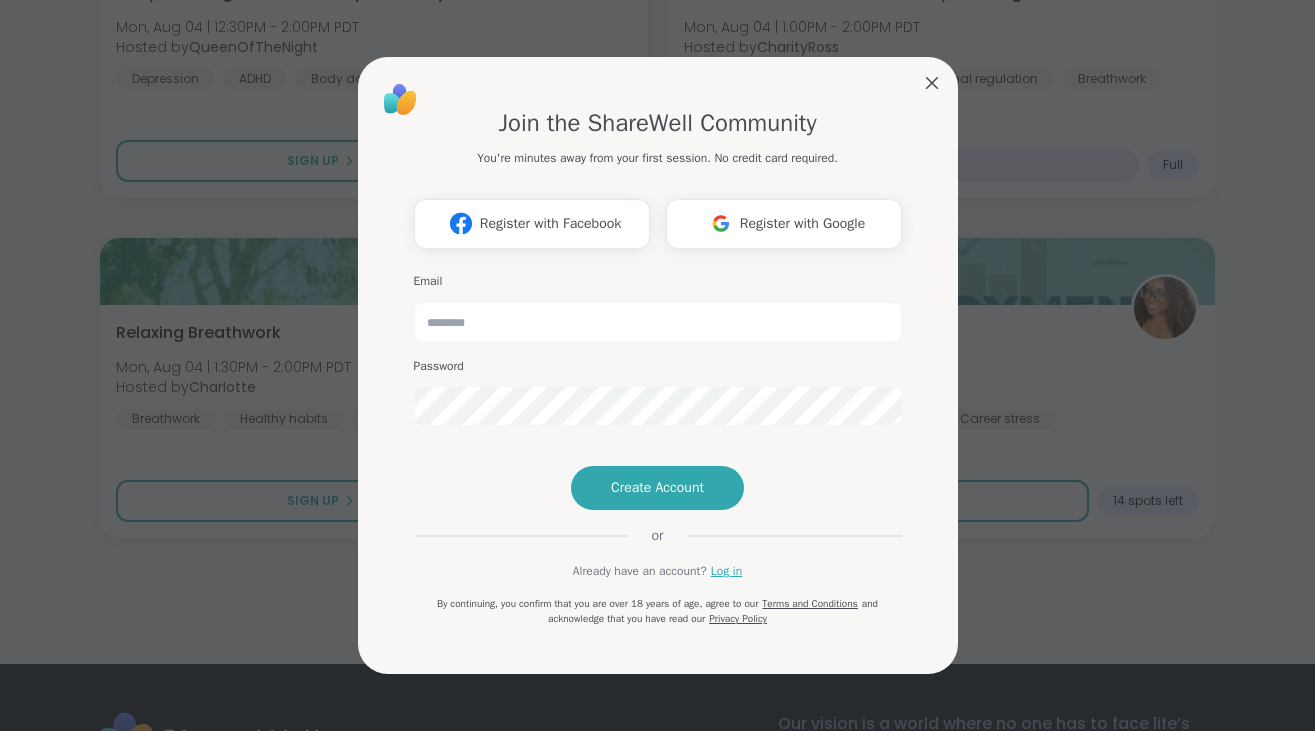click on "Join the ShareWell Community You're minutes away from your first session. No credit card required. Register with Facebook Register with Google Email   Password   Create Account or Already have an account? Log in By continuing, you confirm that you are over 18 years of age, agree to our Terms and Conditions and acknowledge that you have read our Privacy Policy" at bounding box center [658, 366] 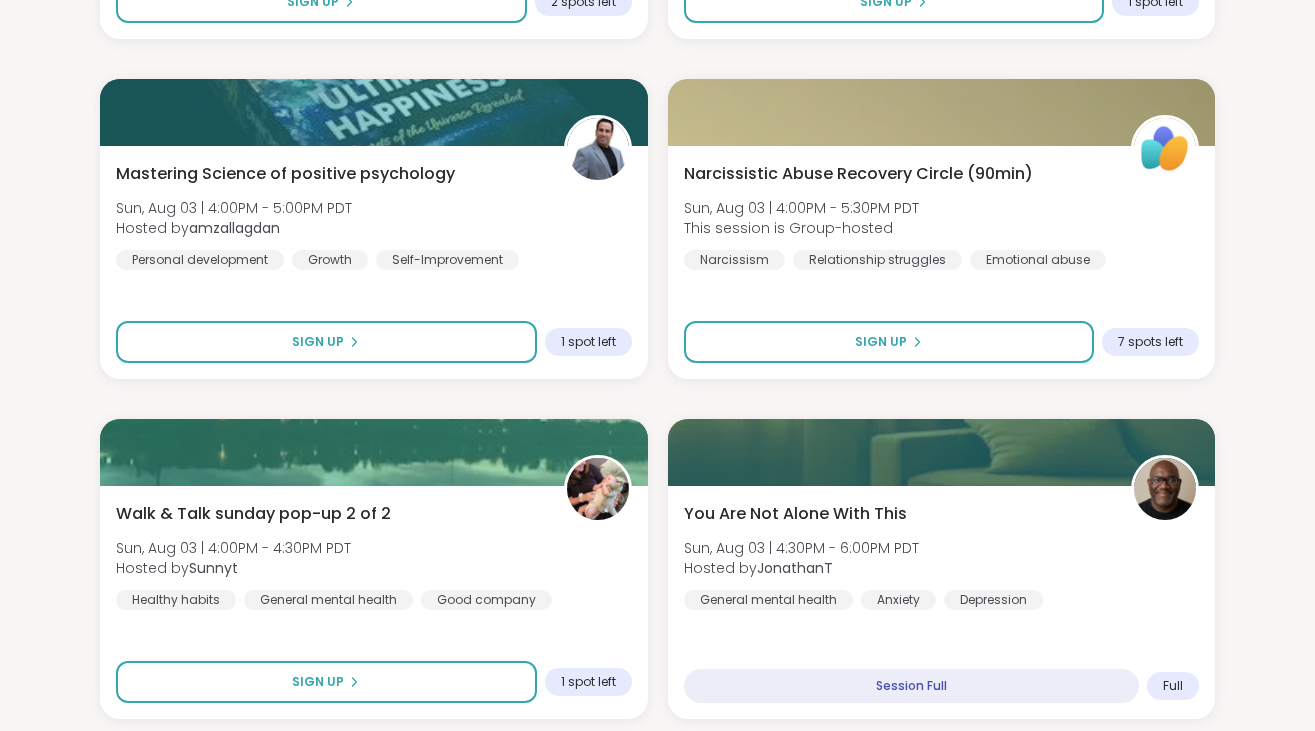scroll, scrollTop: 0, scrollLeft: 0, axis: both 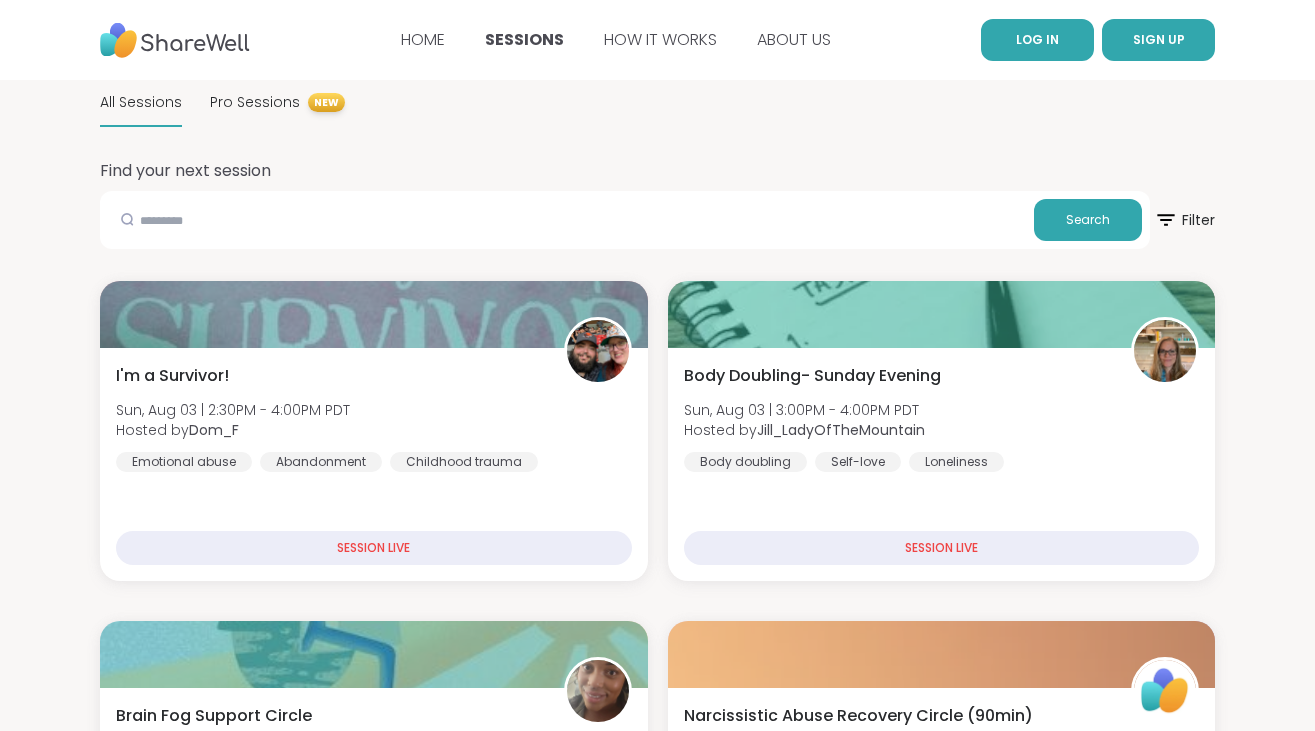 click on "LOG IN" at bounding box center [1037, 40] 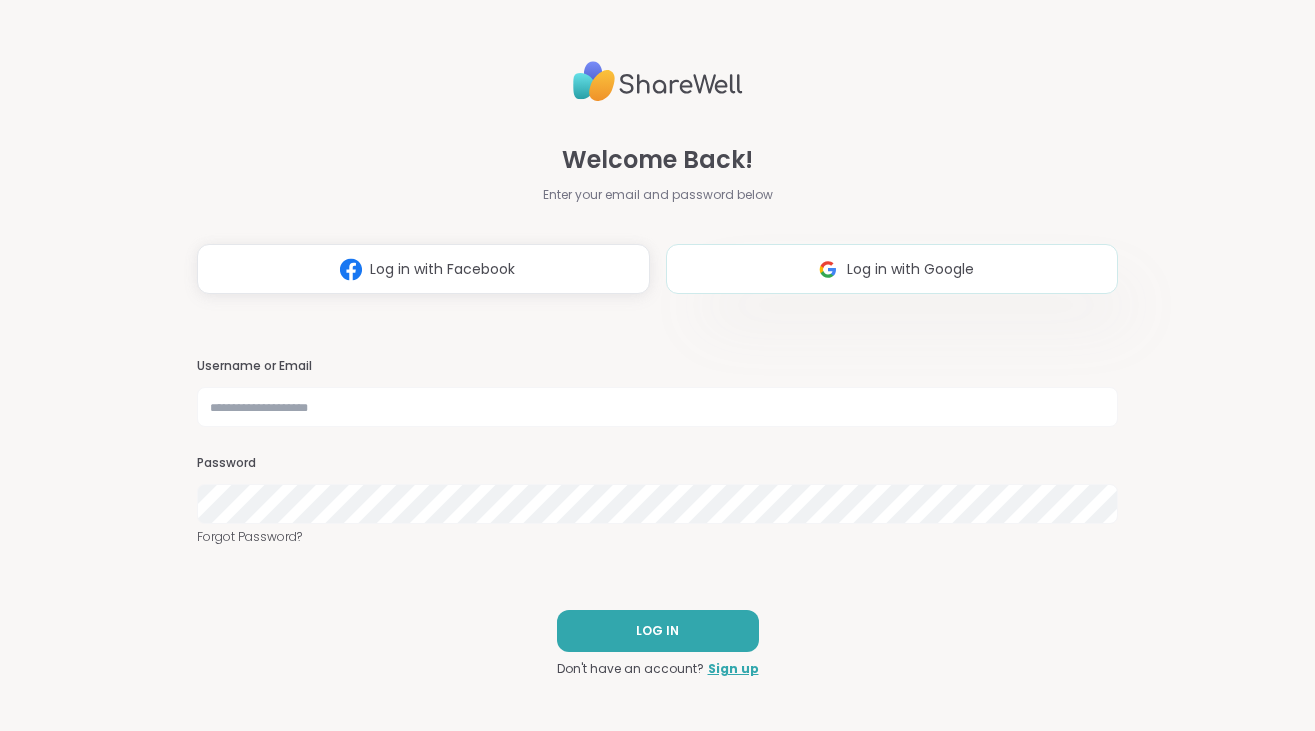 click on "Log in with Google" at bounding box center [892, 269] 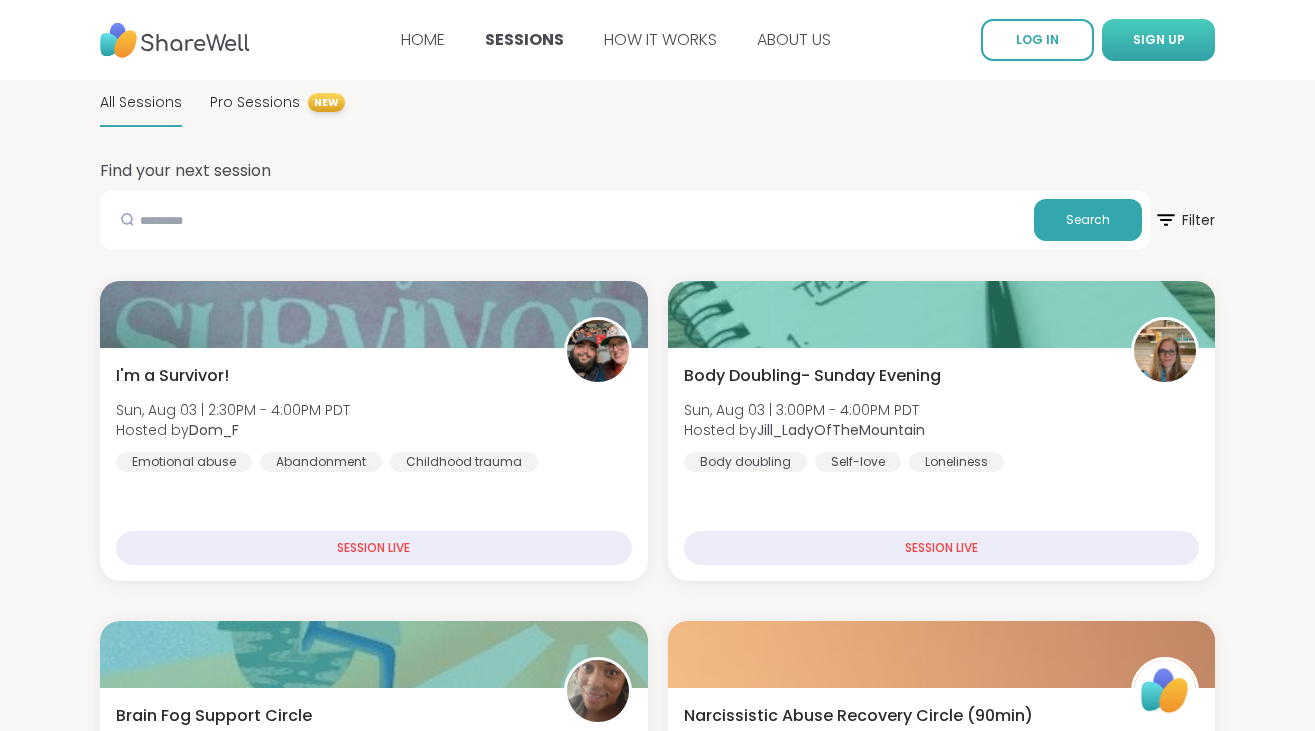 click on "SIGN UP" at bounding box center (1159, 39) 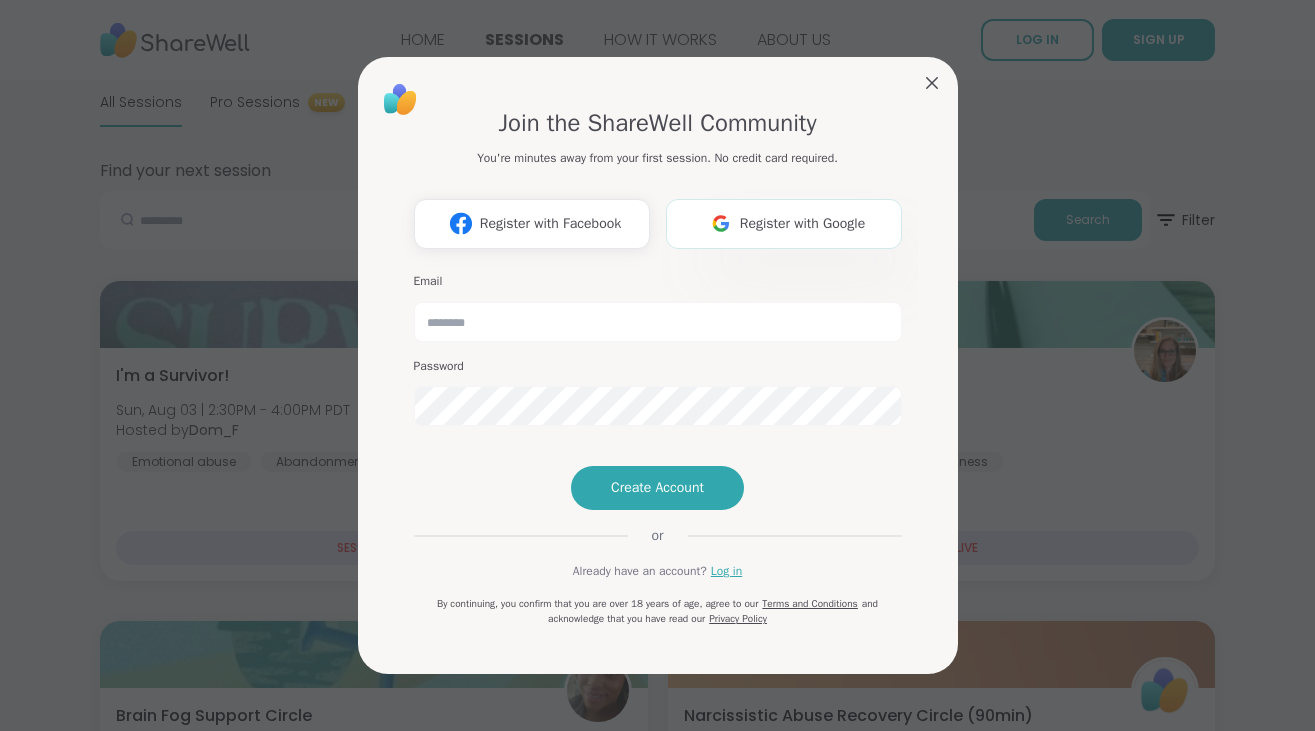 click on "Register with Google" at bounding box center [784, 224] 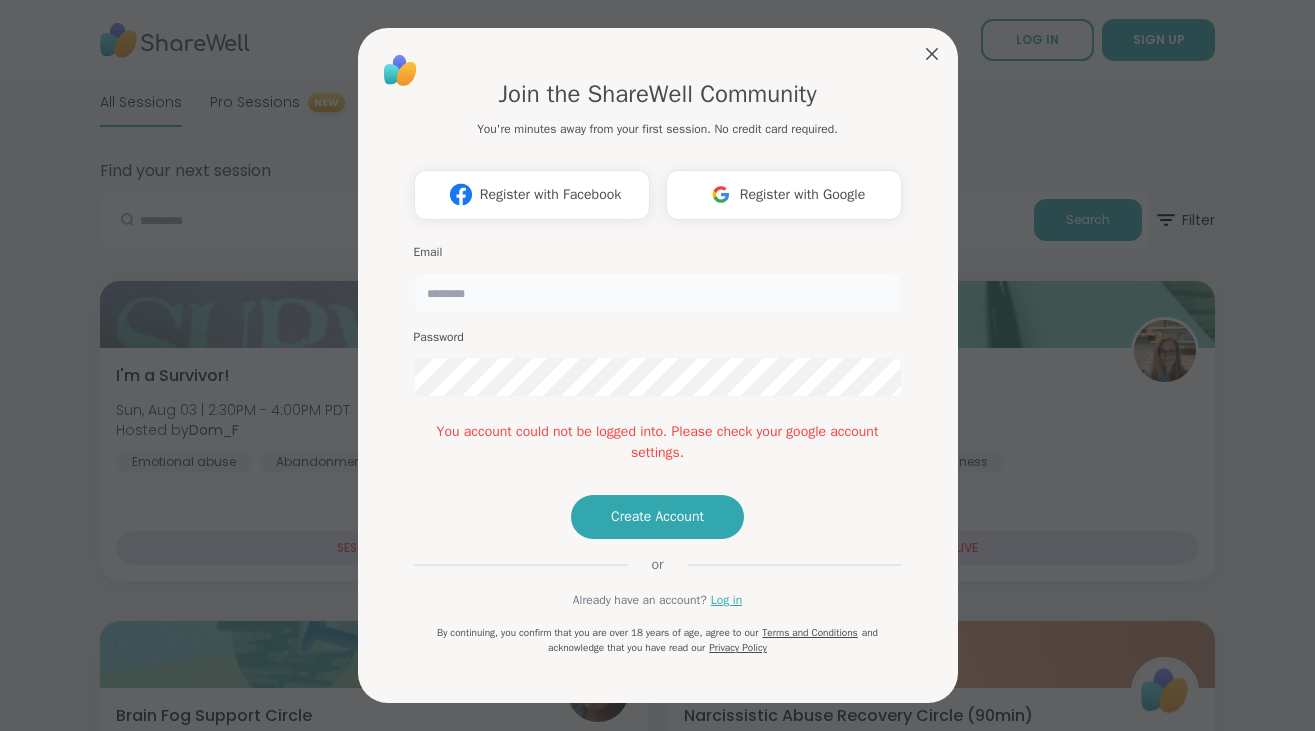 click at bounding box center (658, 293) 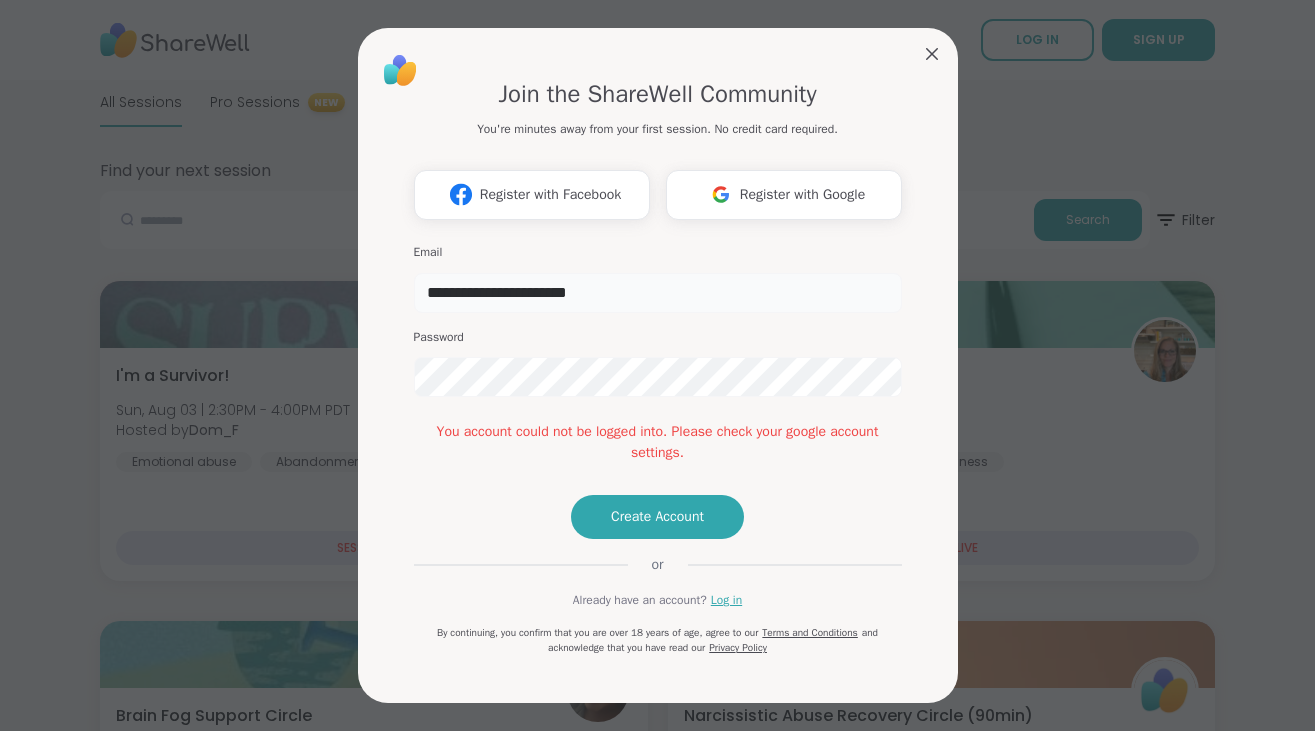type on "**********" 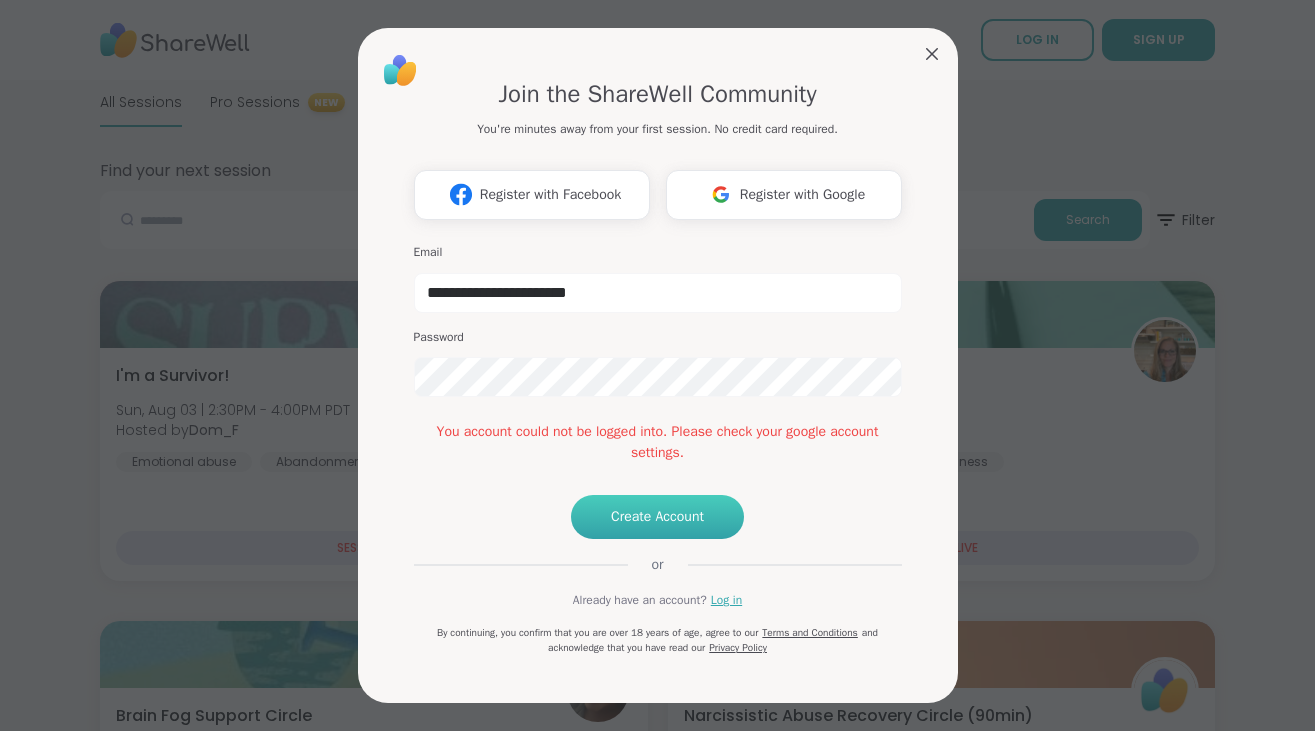 click on "Create Account" at bounding box center [657, 517] 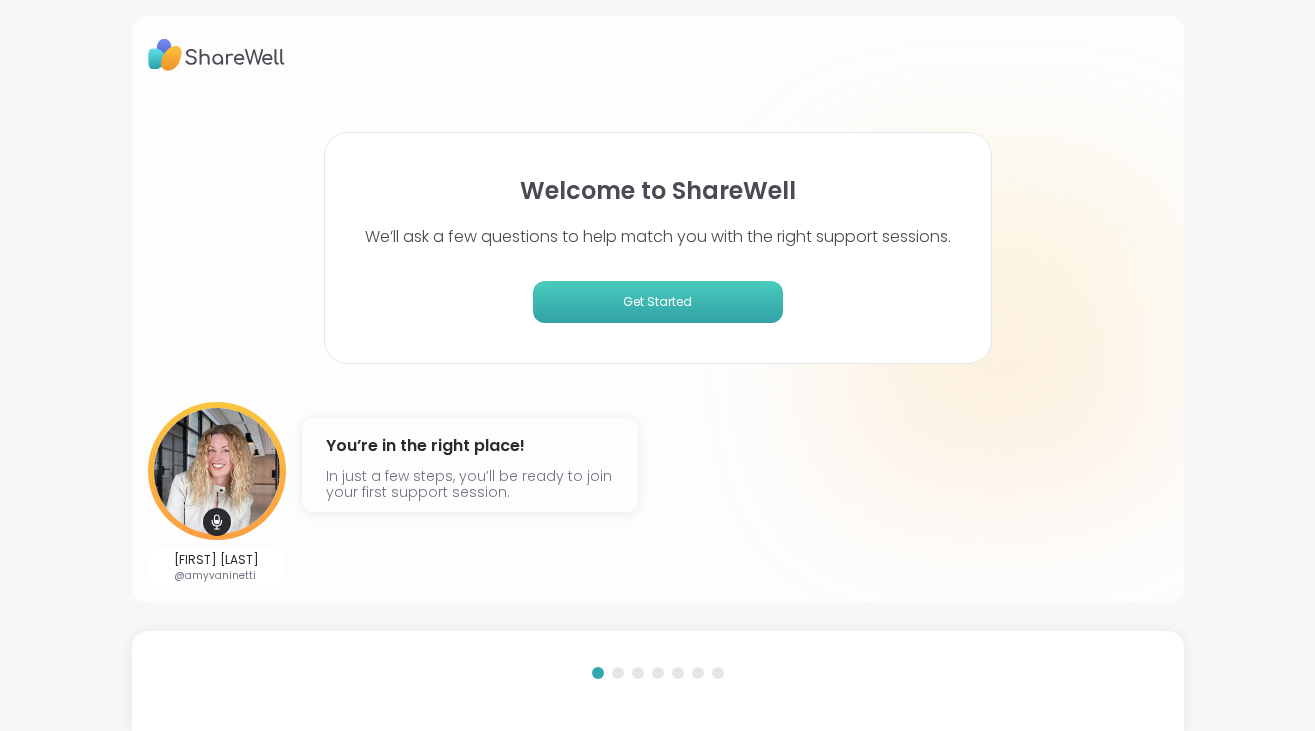 click on "Get Started" at bounding box center (658, 302) 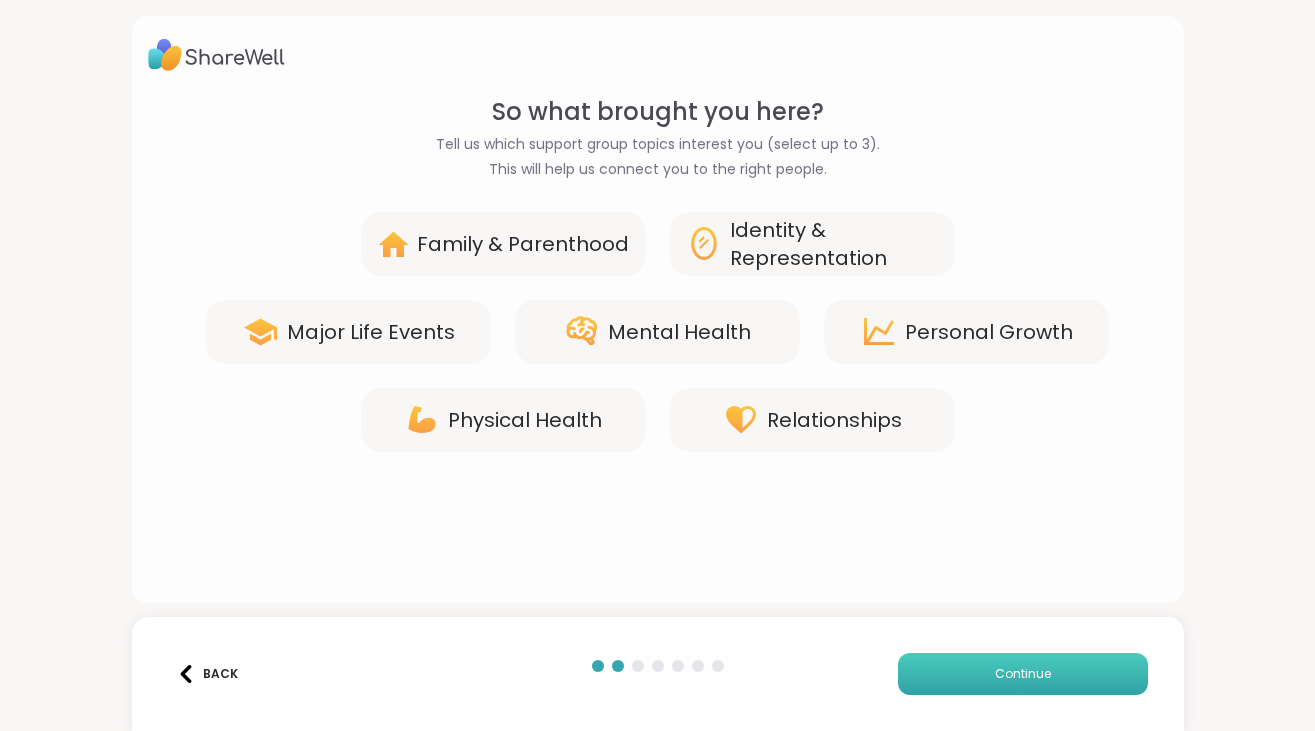 click on "Continue" at bounding box center [1023, 674] 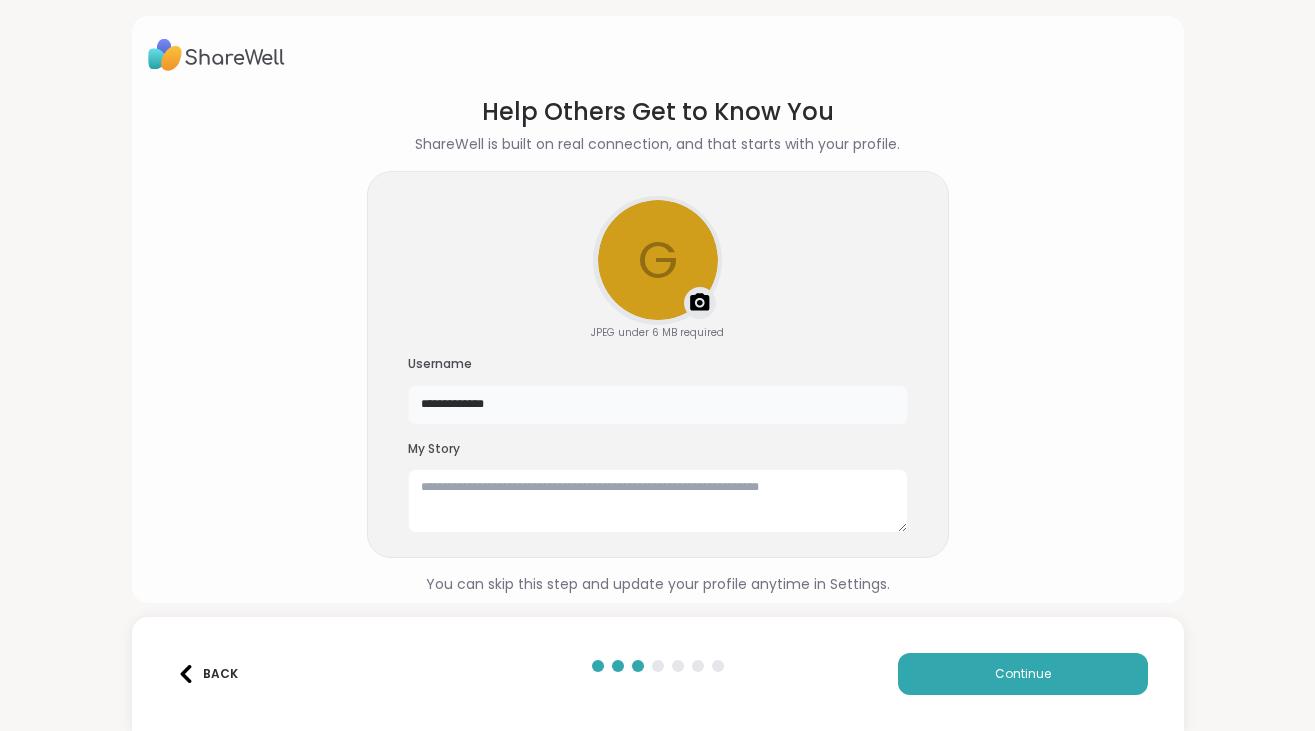click on "**********" at bounding box center [658, 405] 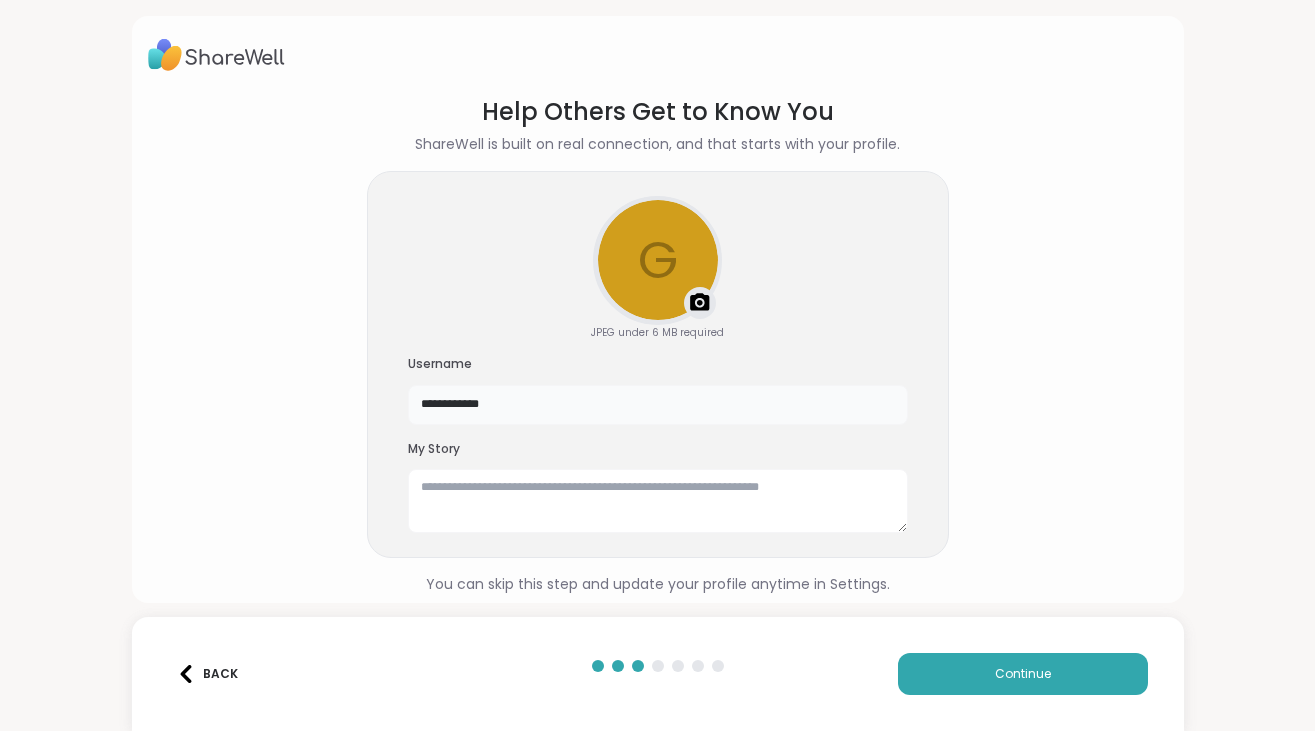 type on "**********" 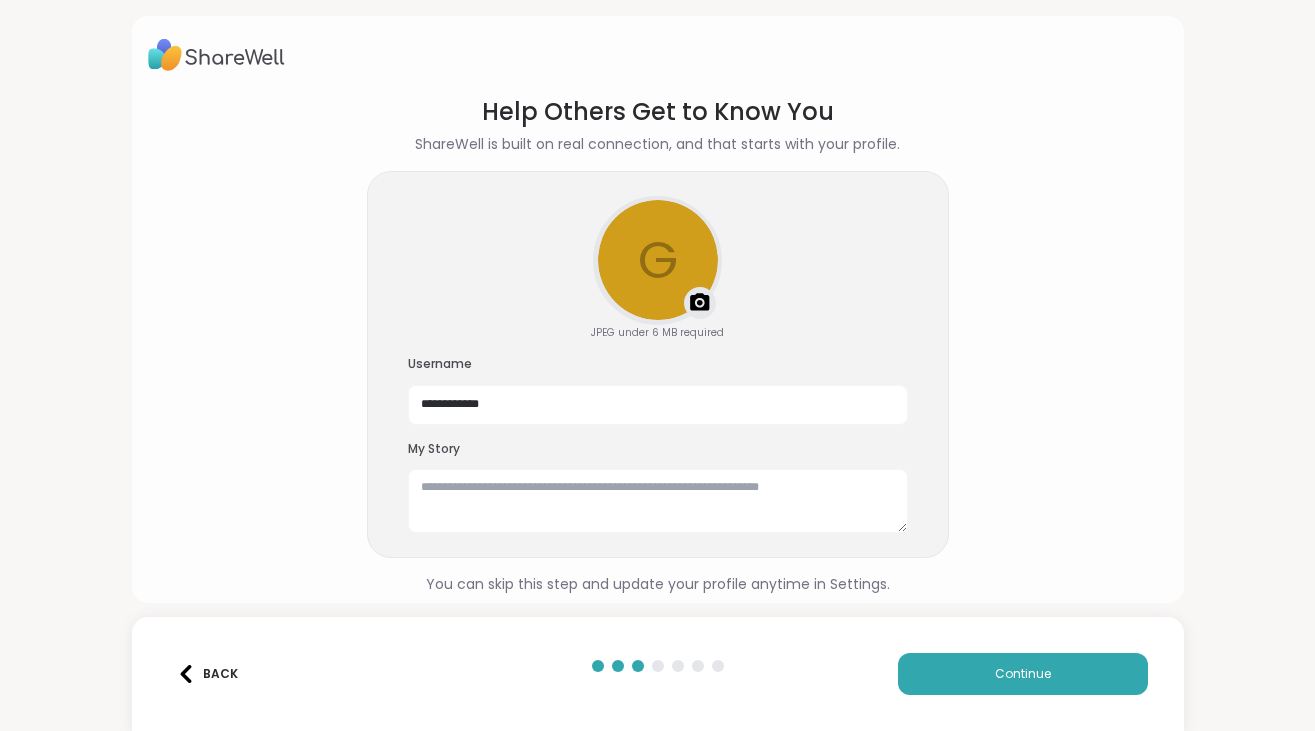 click on "**********" at bounding box center (658, 345) 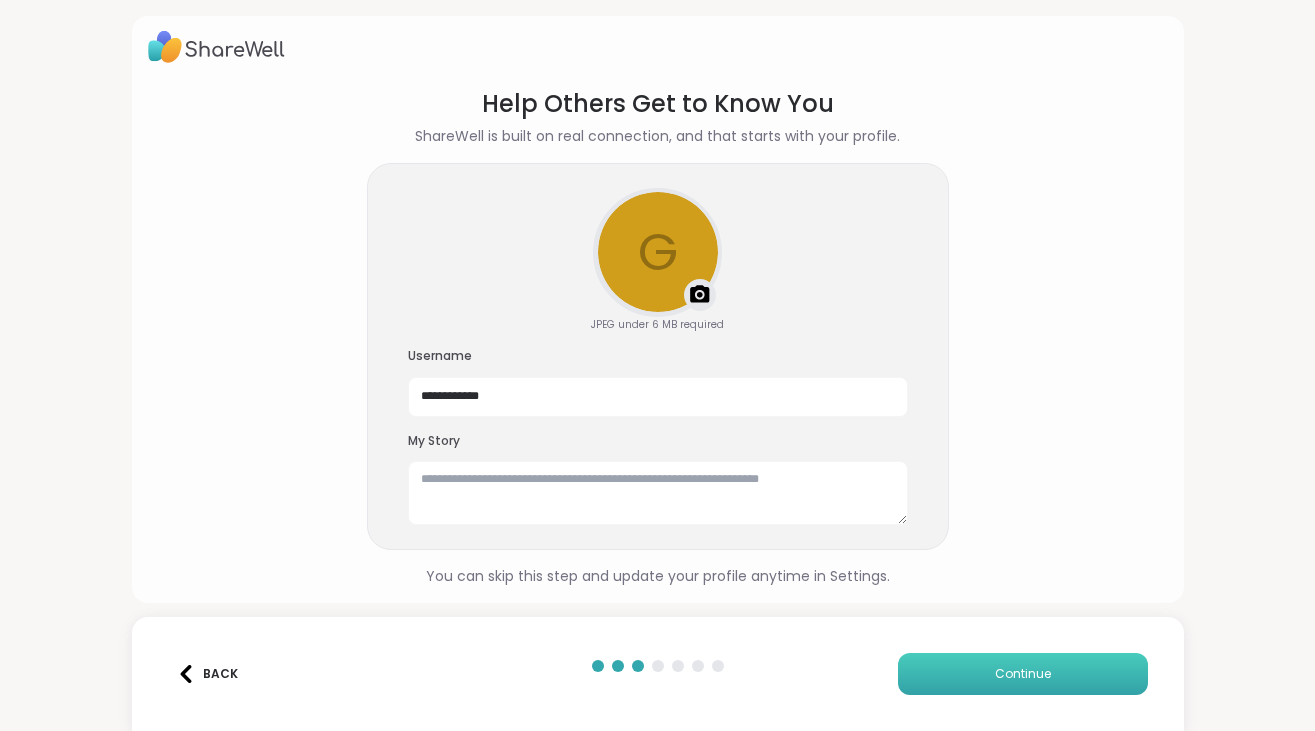 click on "Continue" at bounding box center (1023, 674) 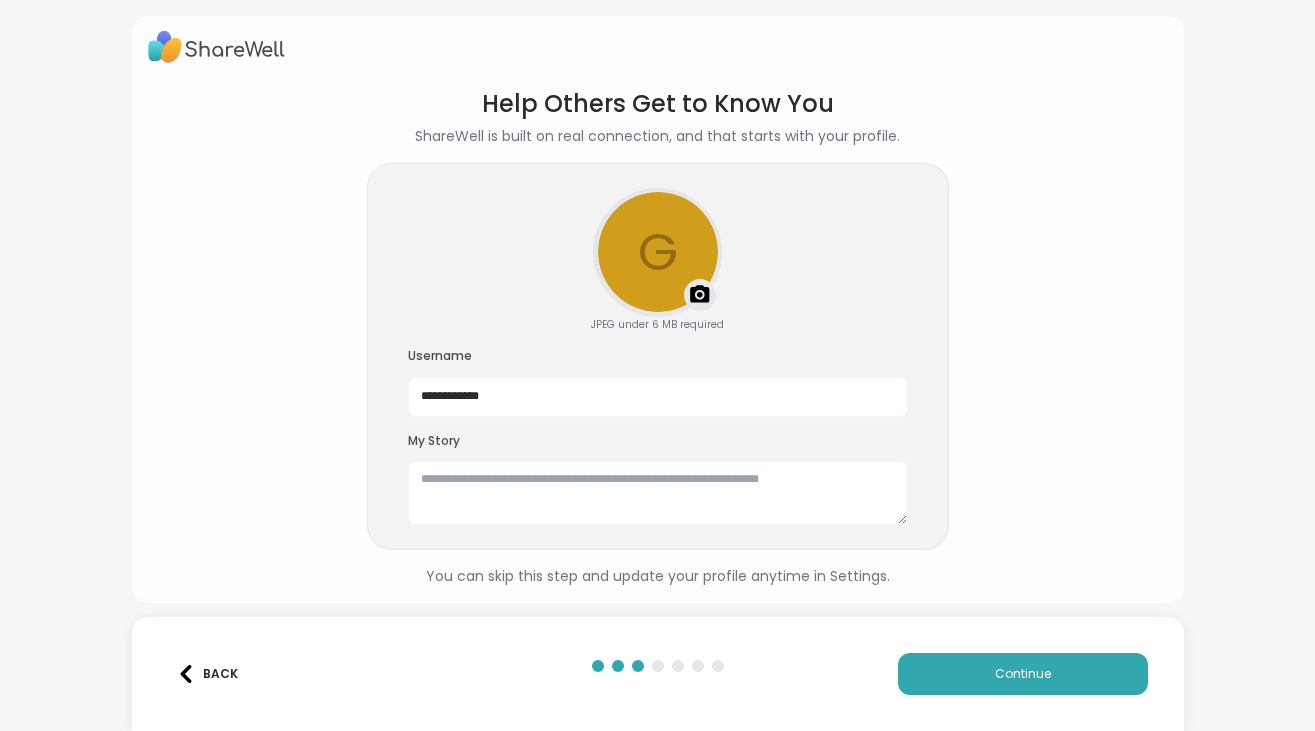 scroll, scrollTop: 7, scrollLeft: 0, axis: vertical 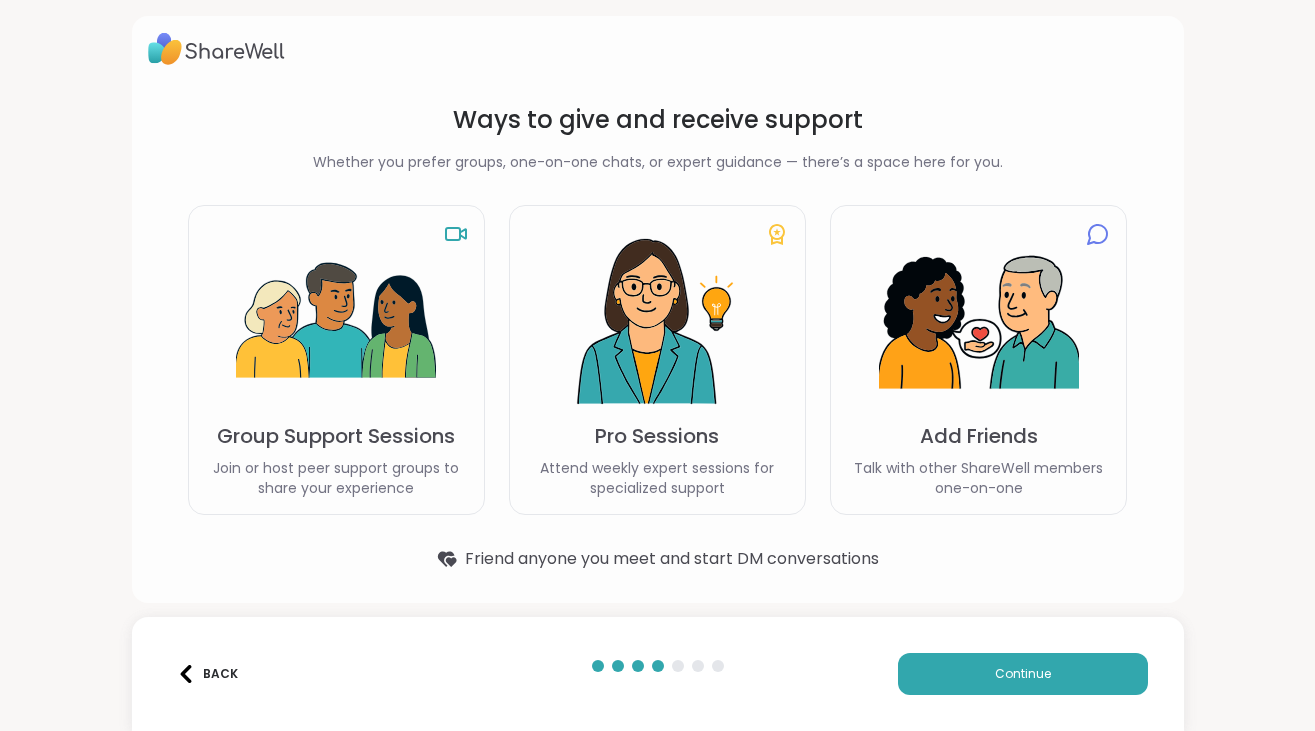 click at bounding box center (216, 49) 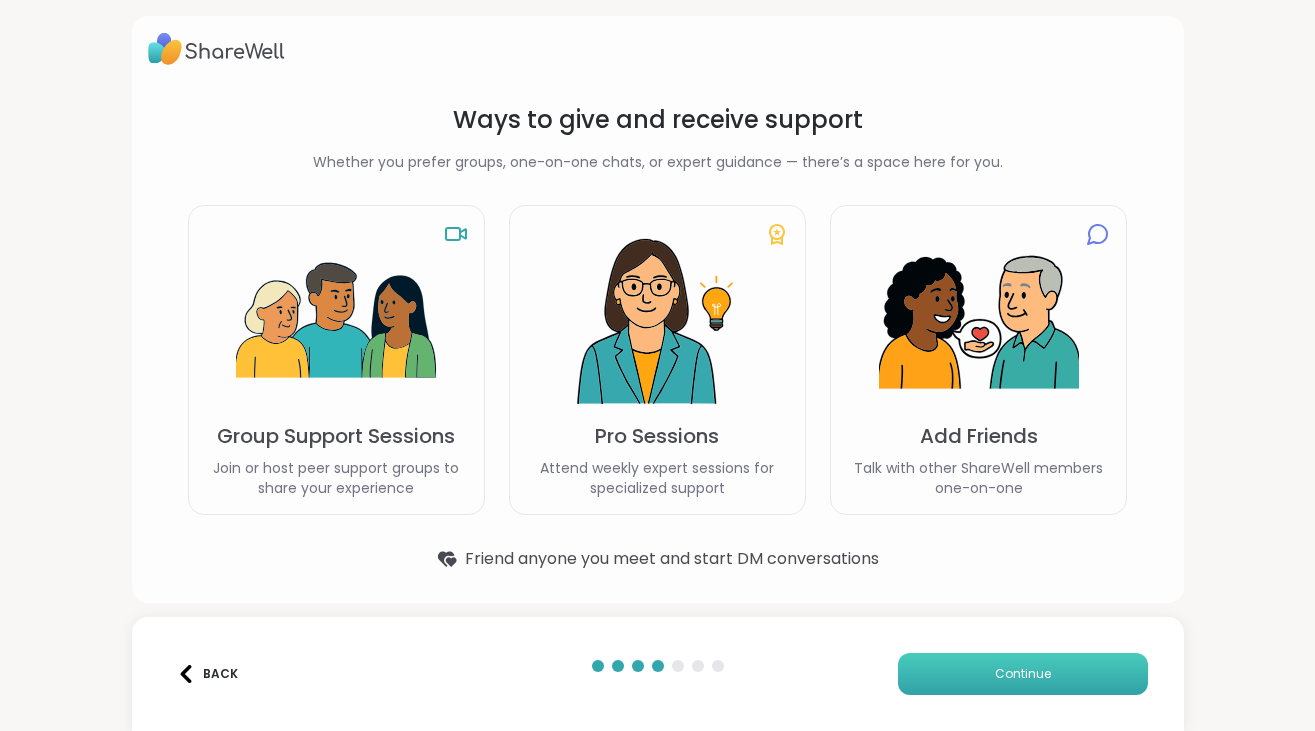 click on "Continue" at bounding box center (1023, 674) 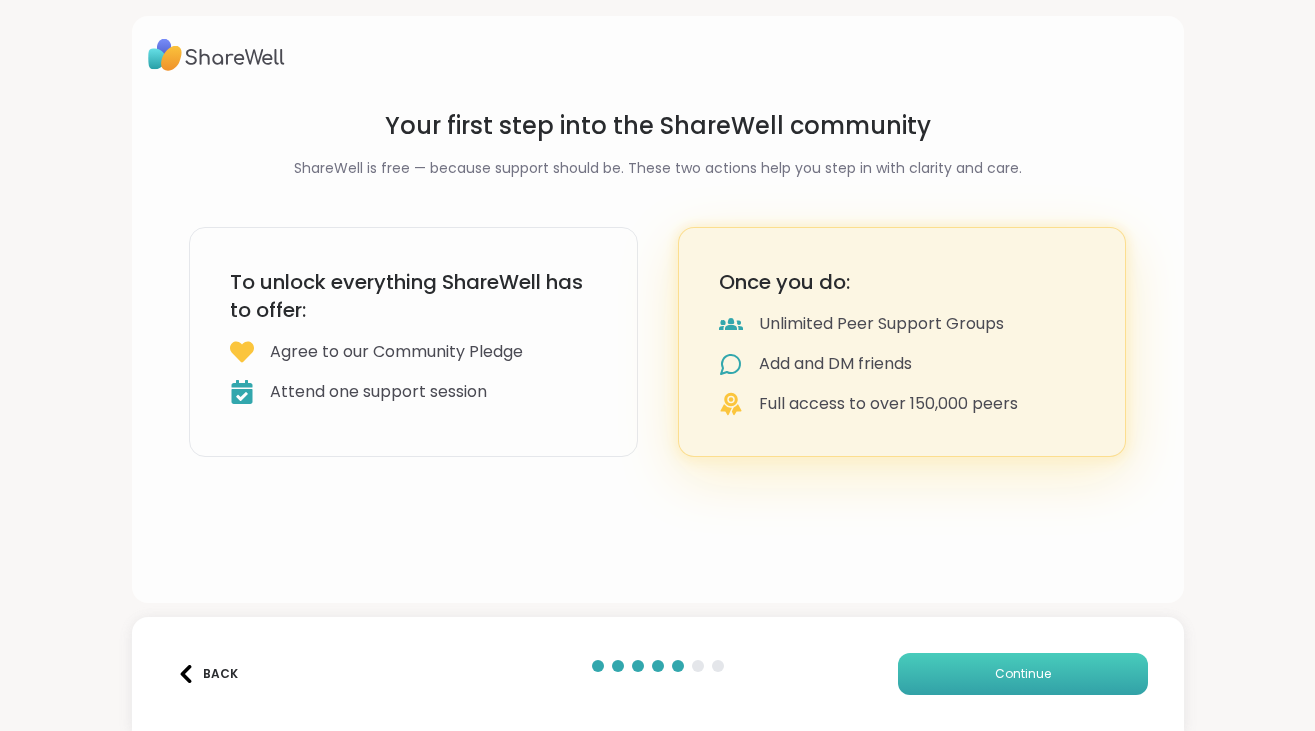 click on "Continue" at bounding box center (1023, 674) 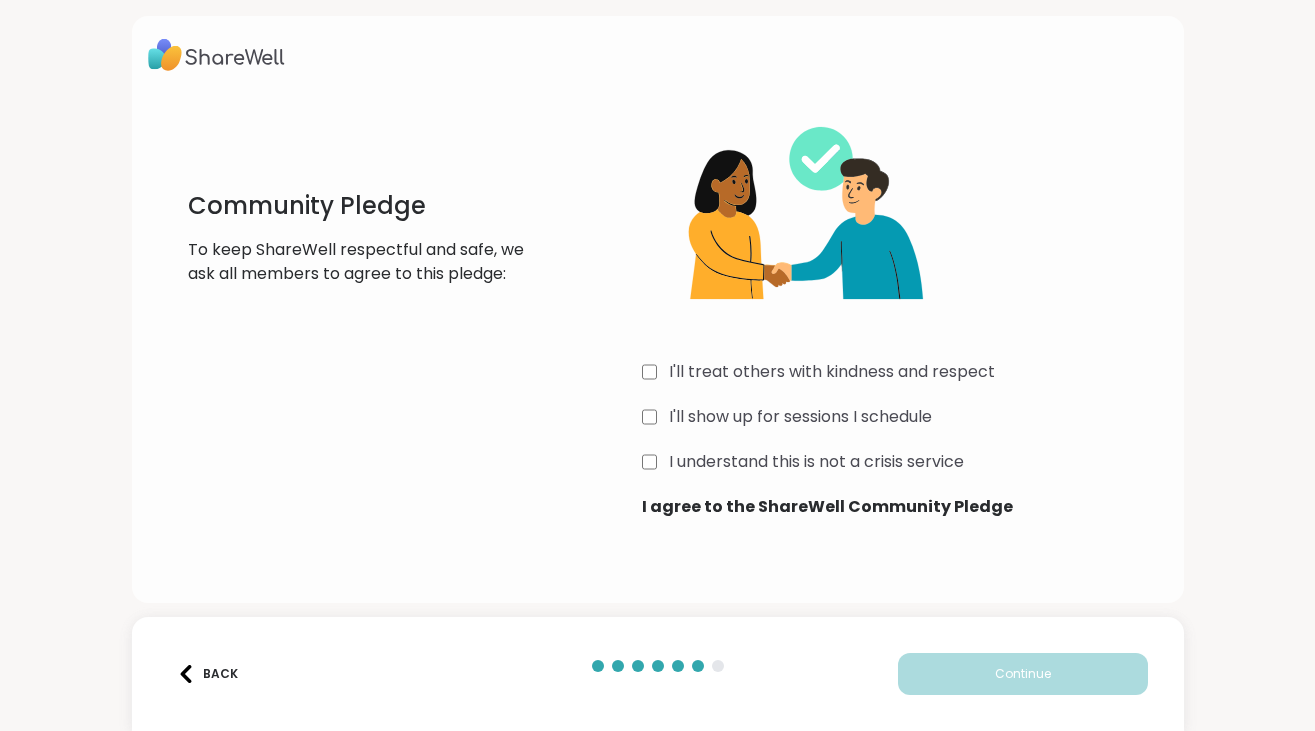 click on "I'll treat others with kindness and respect" at bounding box center [905, 372] 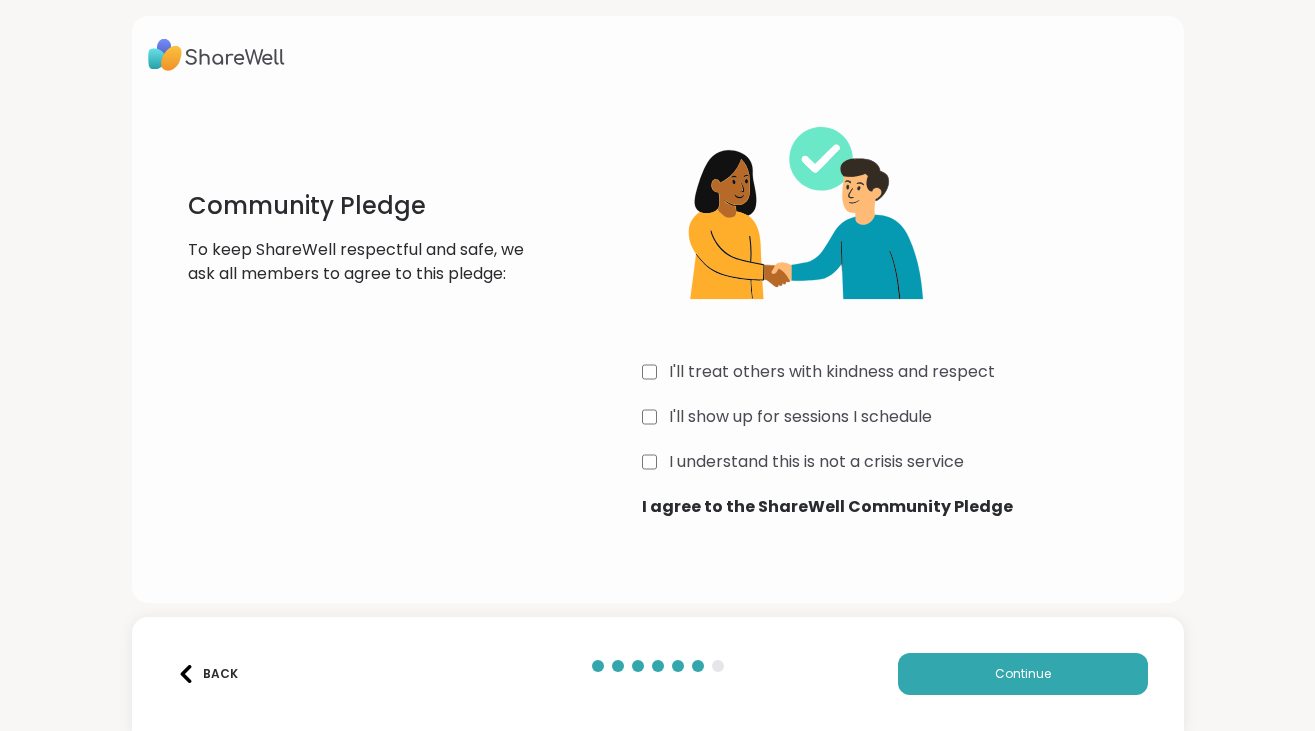 click on "Back Continue" at bounding box center [658, 674] 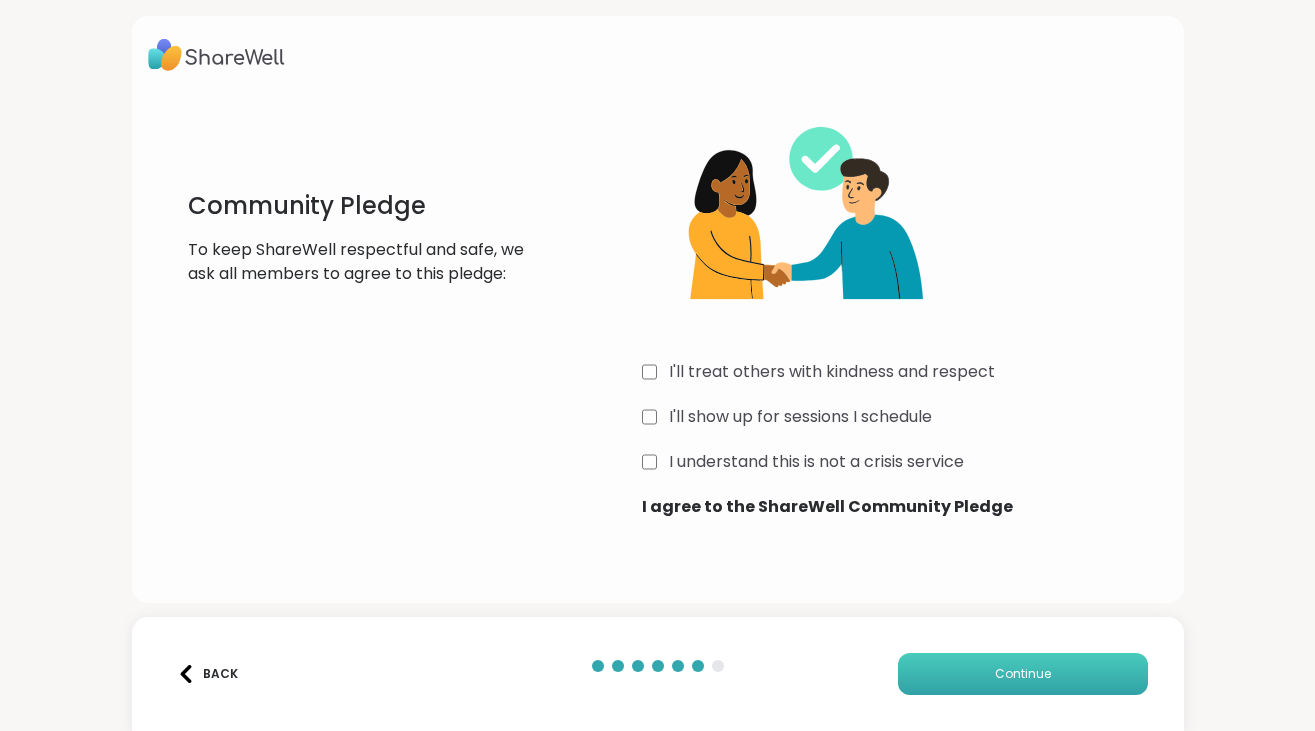 click on "Continue" at bounding box center [1023, 674] 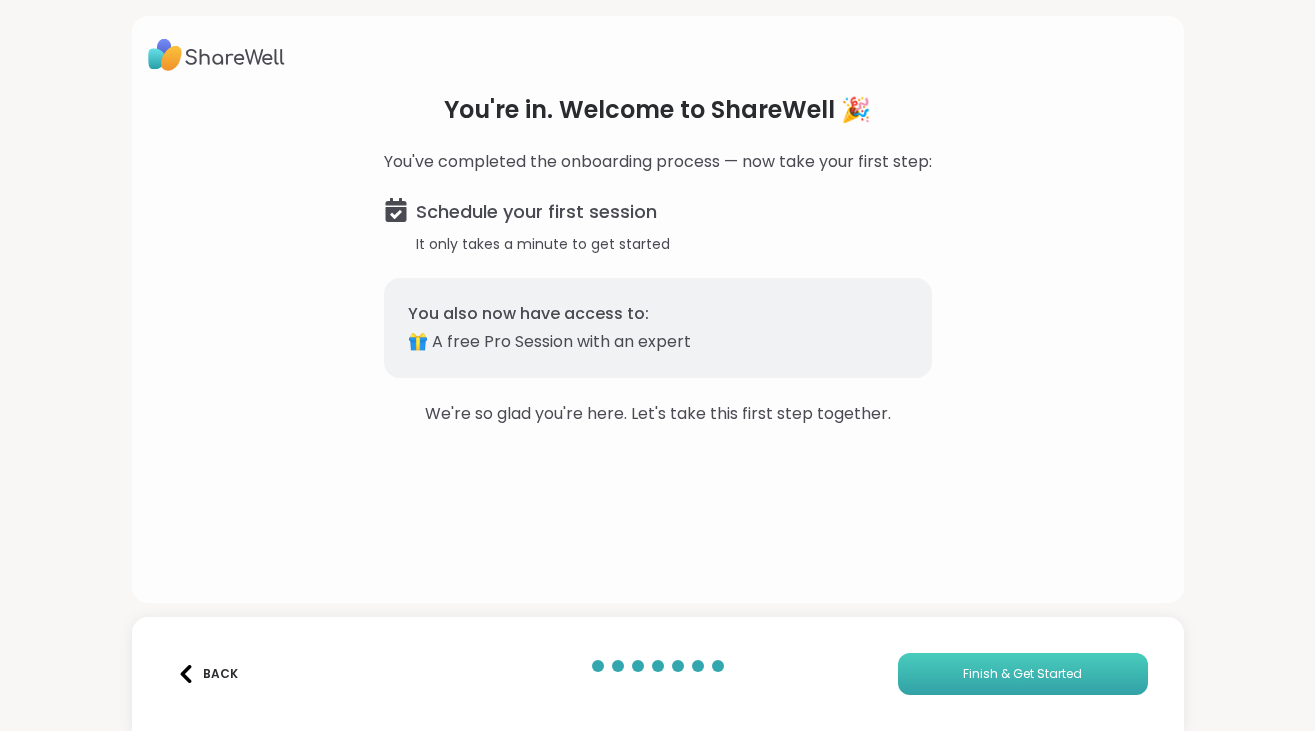 click on "Finish & Get Started" at bounding box center (1022, 674) 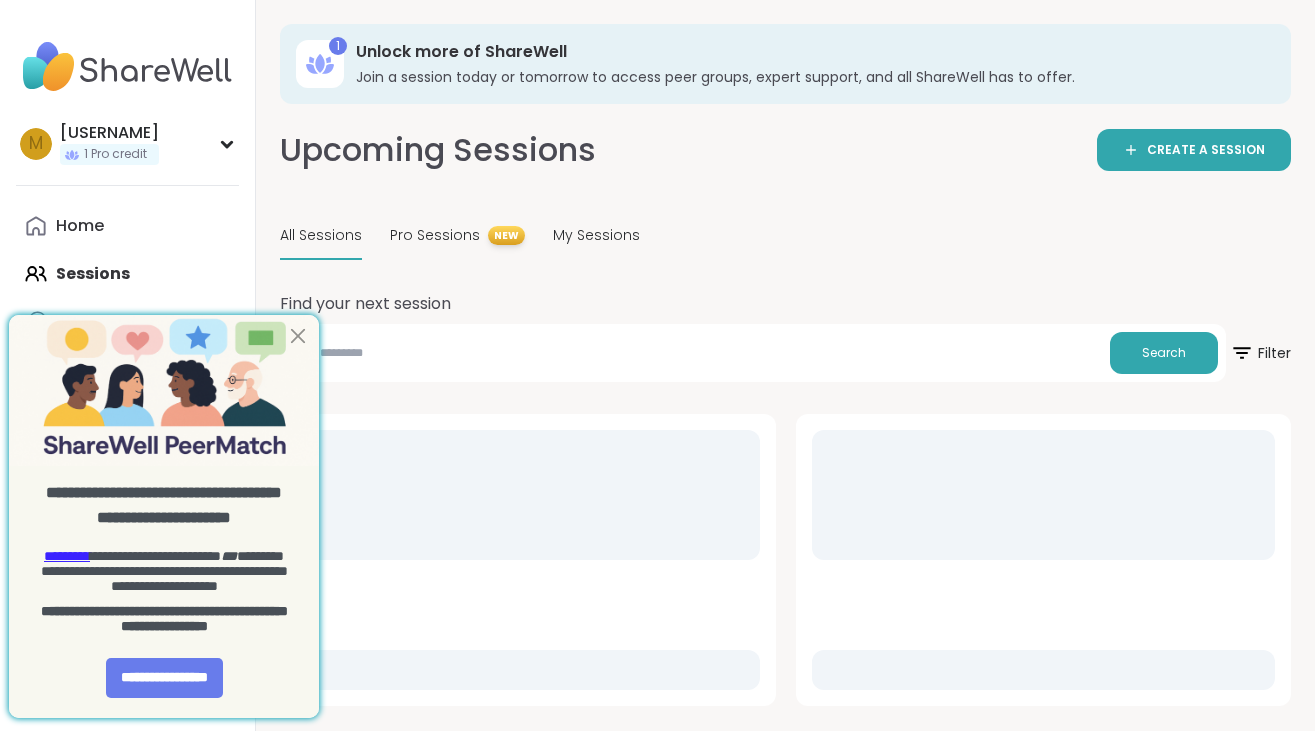 scroll, scrollTop: 0, scrollLeft: 0, axis: both 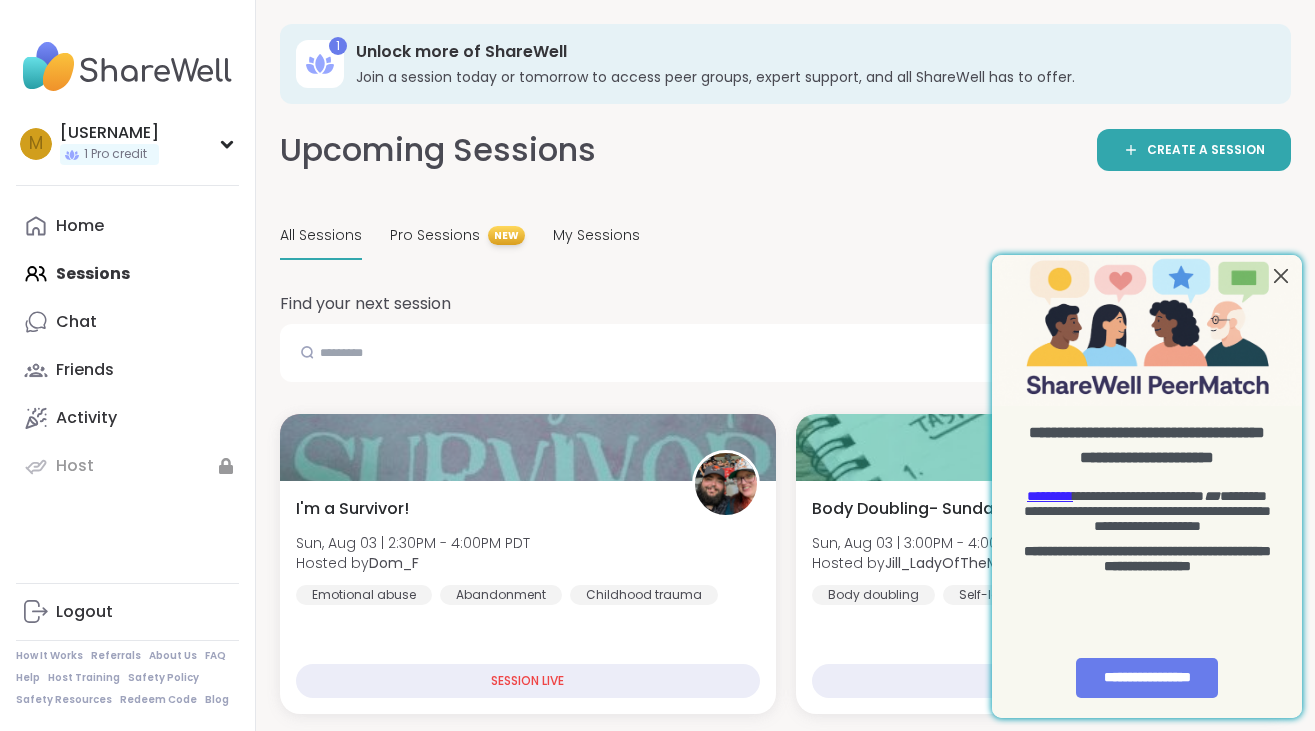 click at bounding box center [1281, 275] 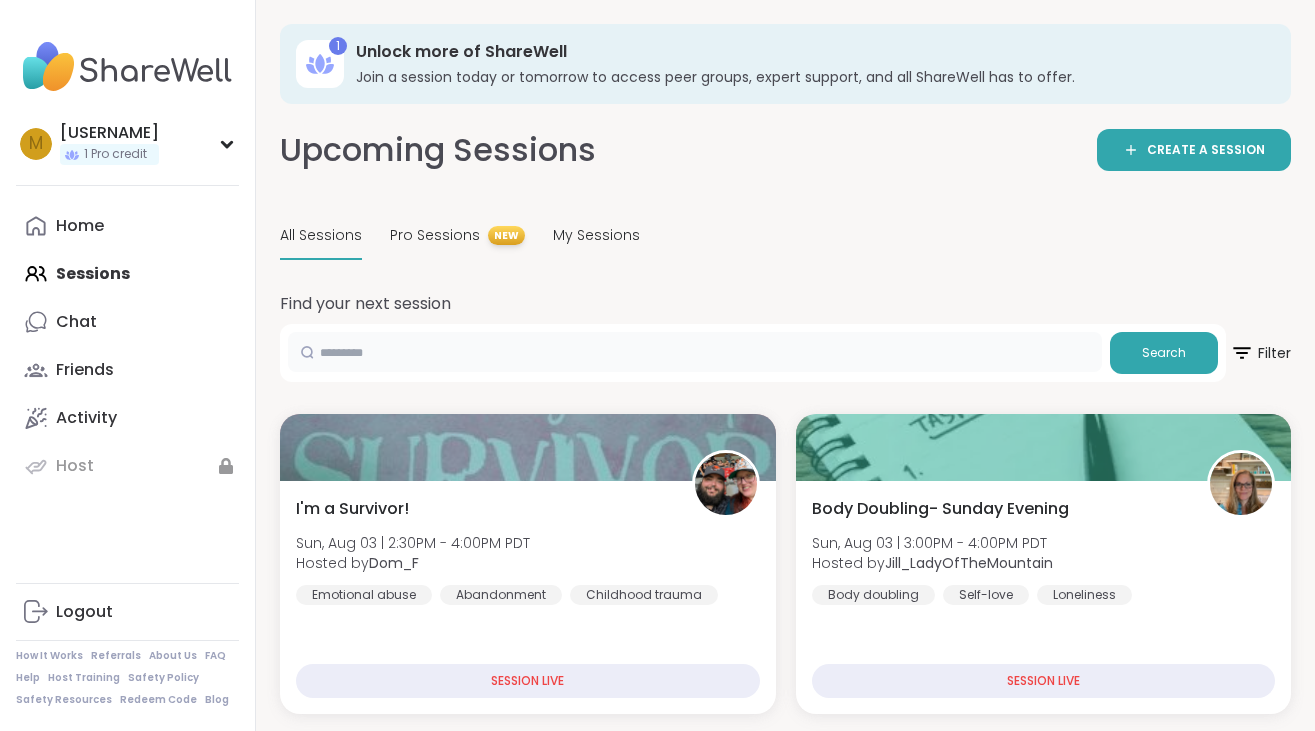 click at bounding box center (695, 352) 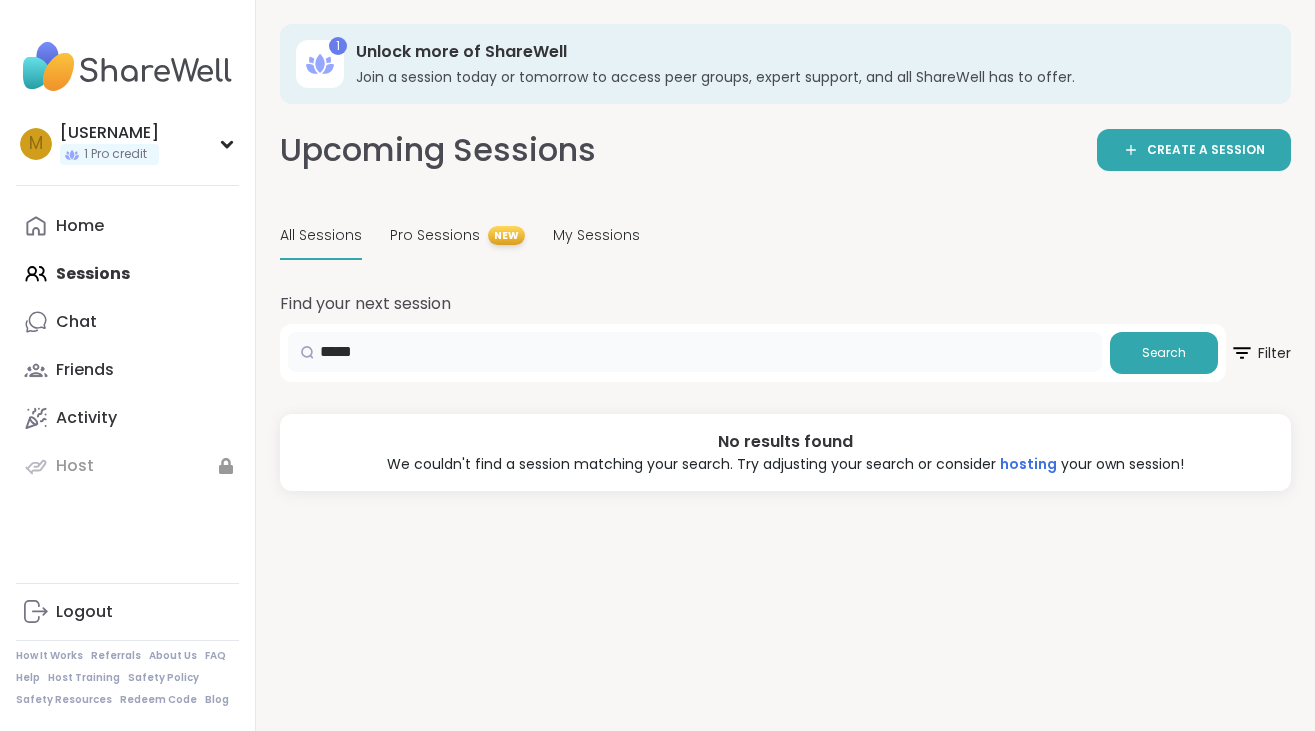 click on "*****" at bounding box center [695, 352] 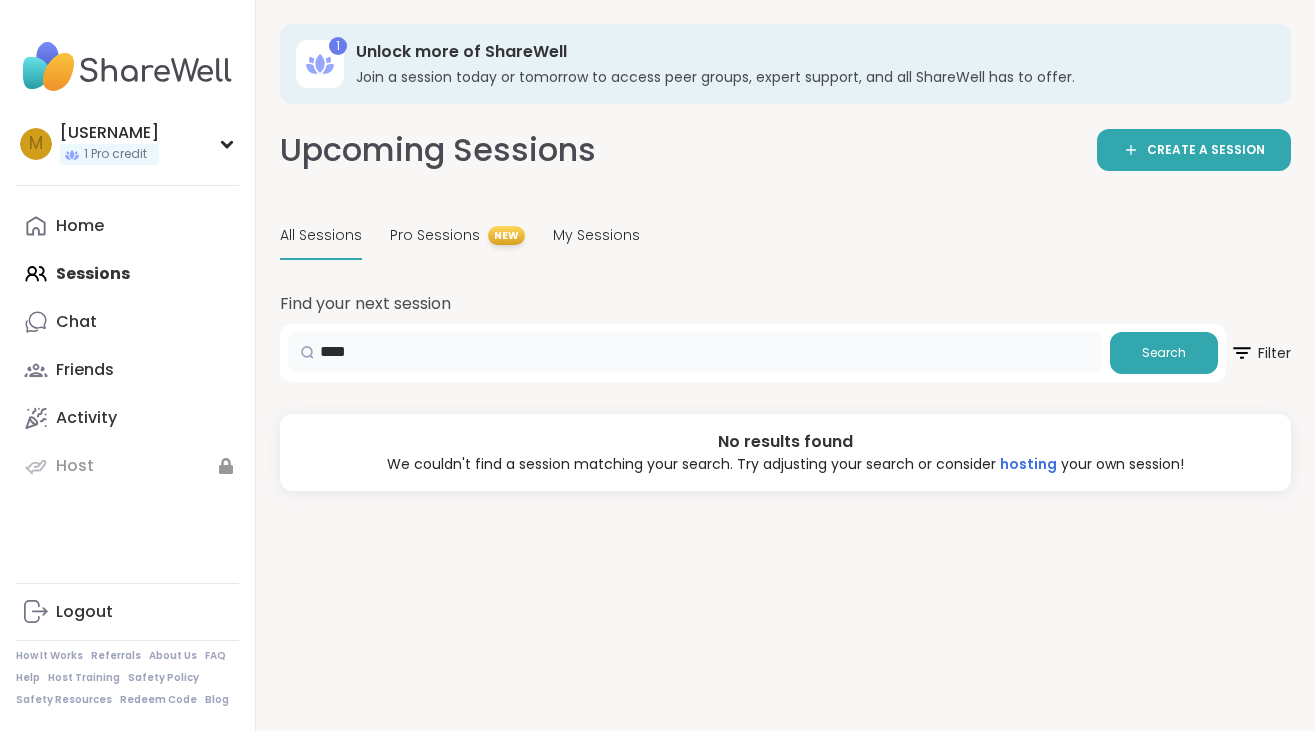 click on "****" at bounding box center [695, 352] 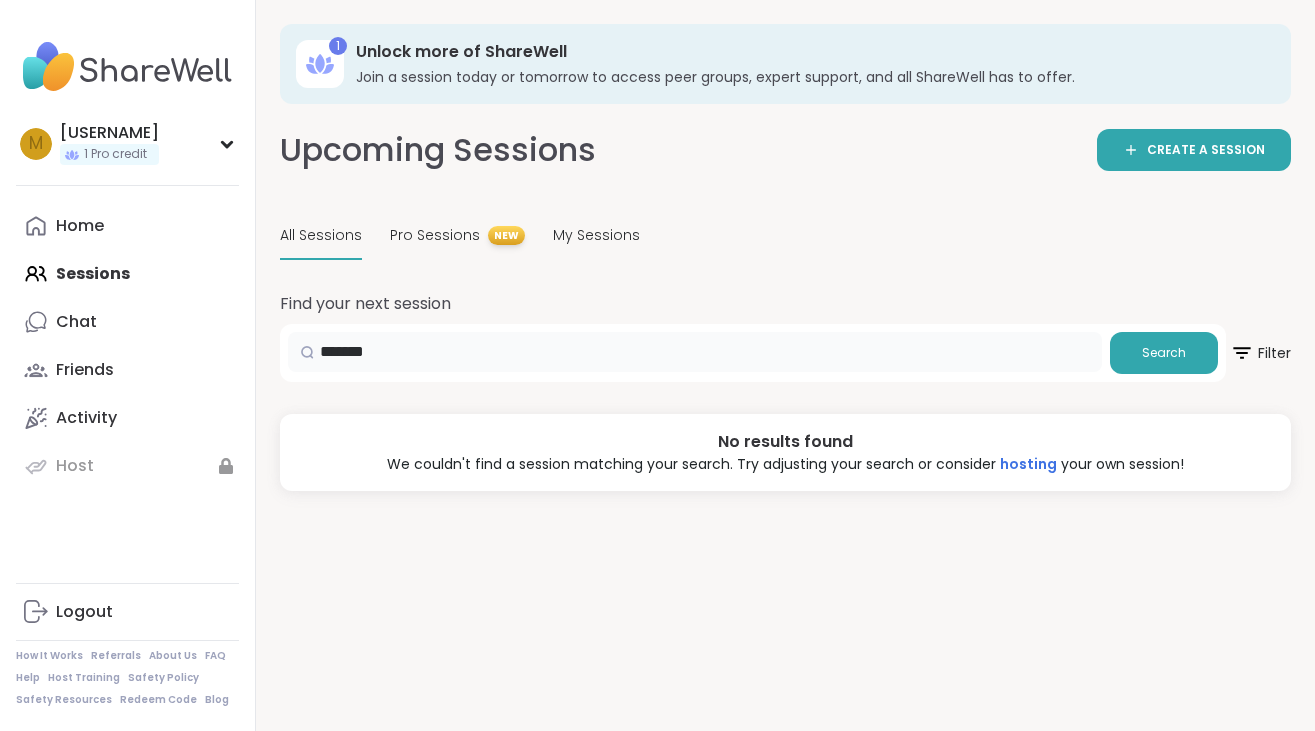 type on "*******" 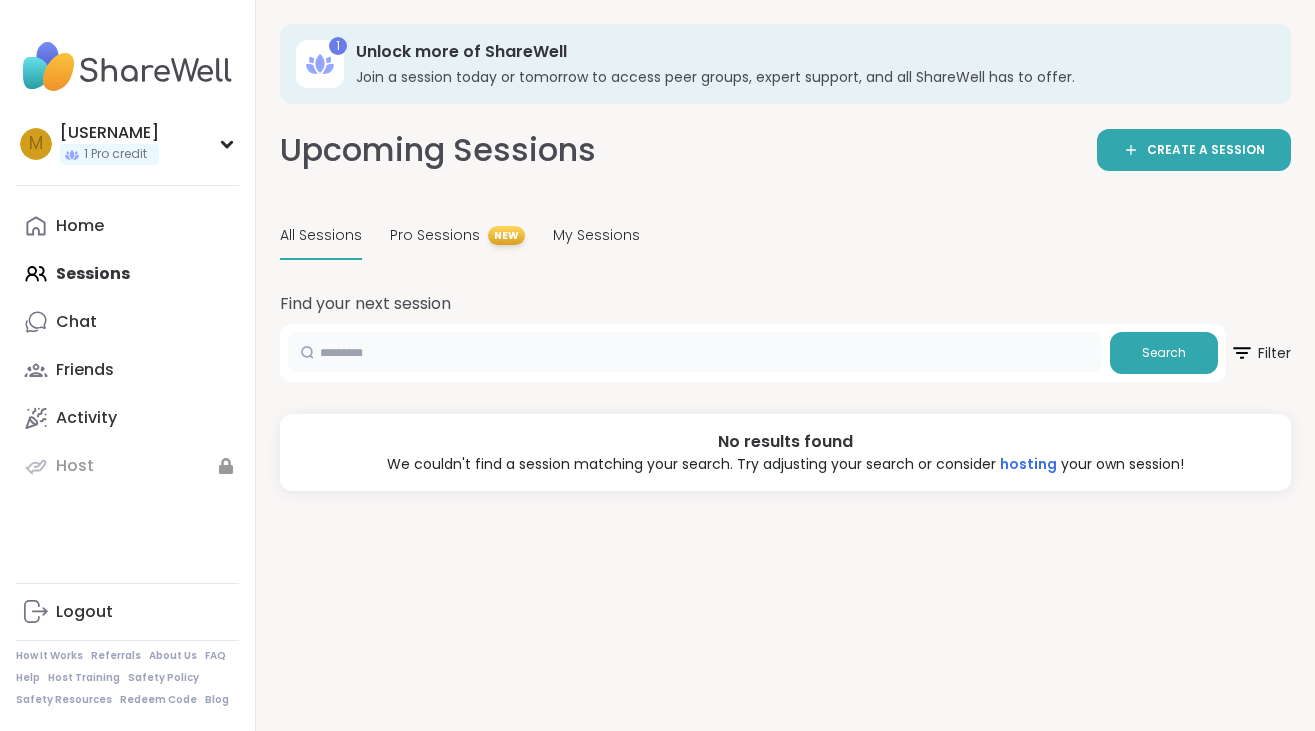 type 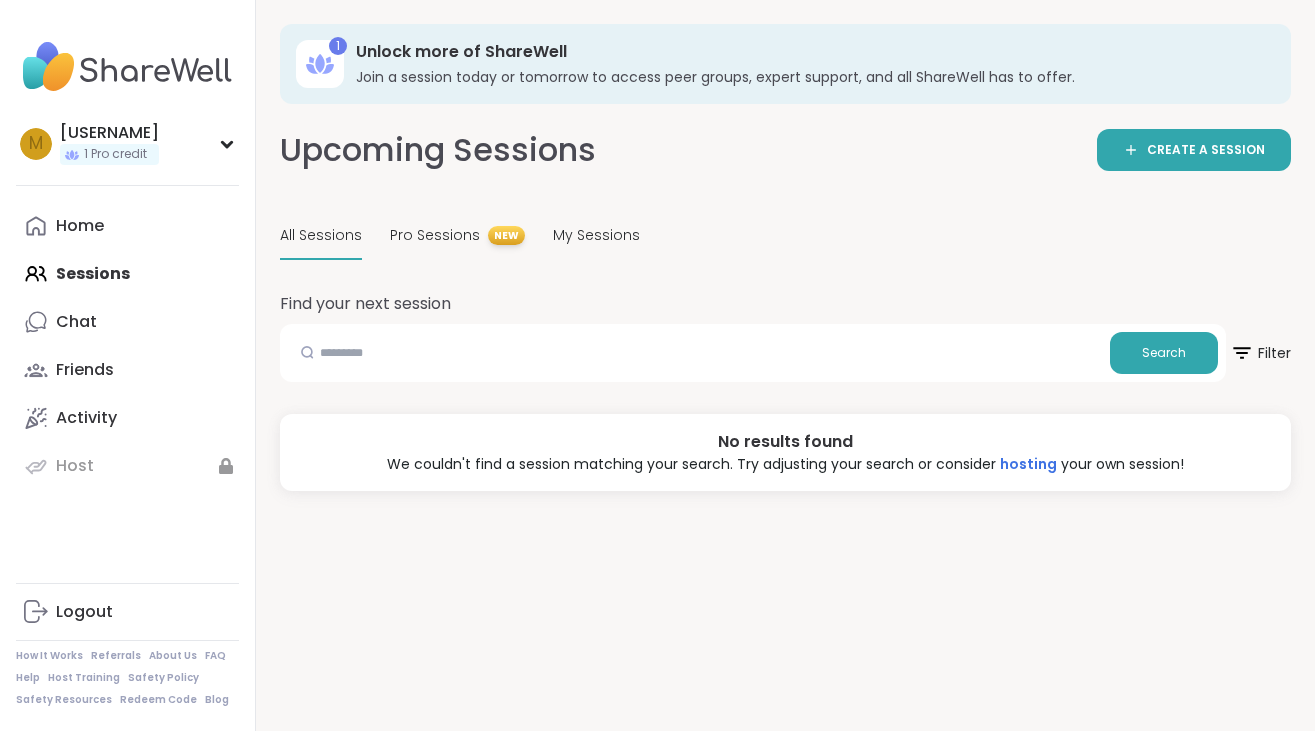 click on "Home Sessions Chat Friends Activity Host" at bounding box center (127, 346) 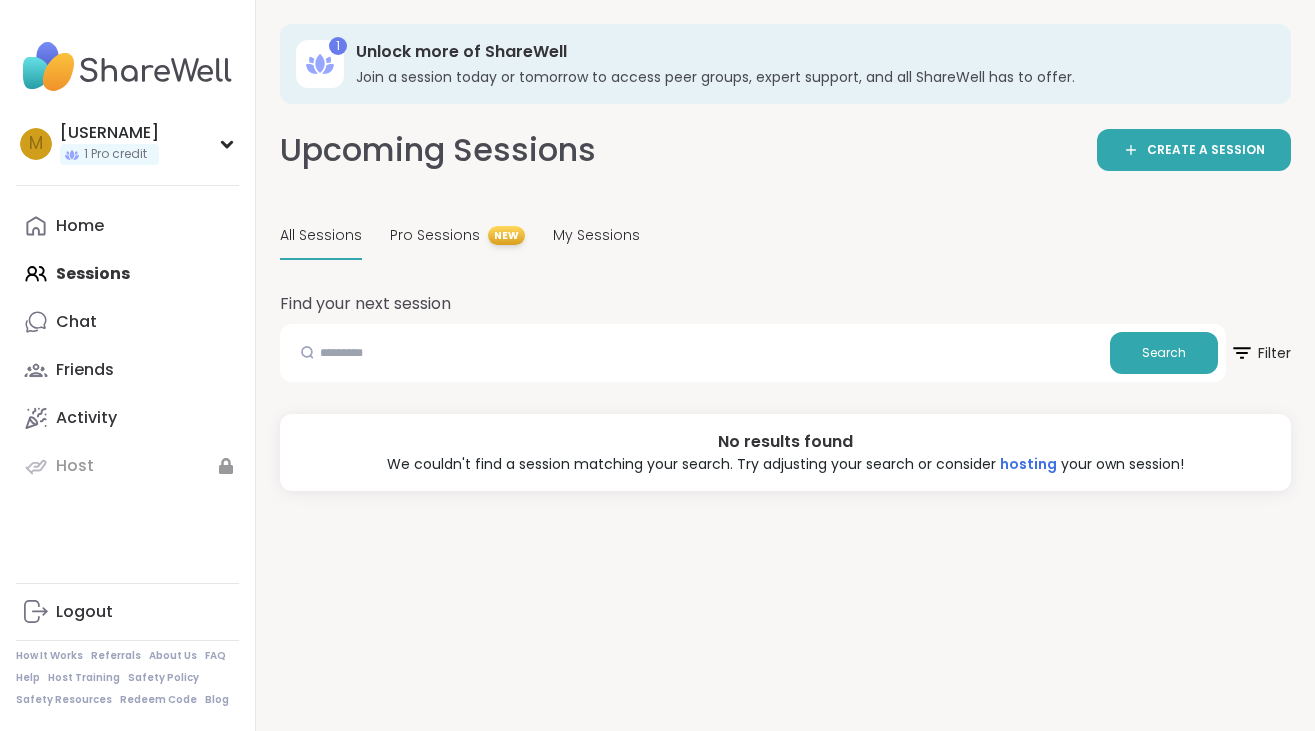 scroll, scrollTop: 20, scrollLeft: 0, axis: vertical 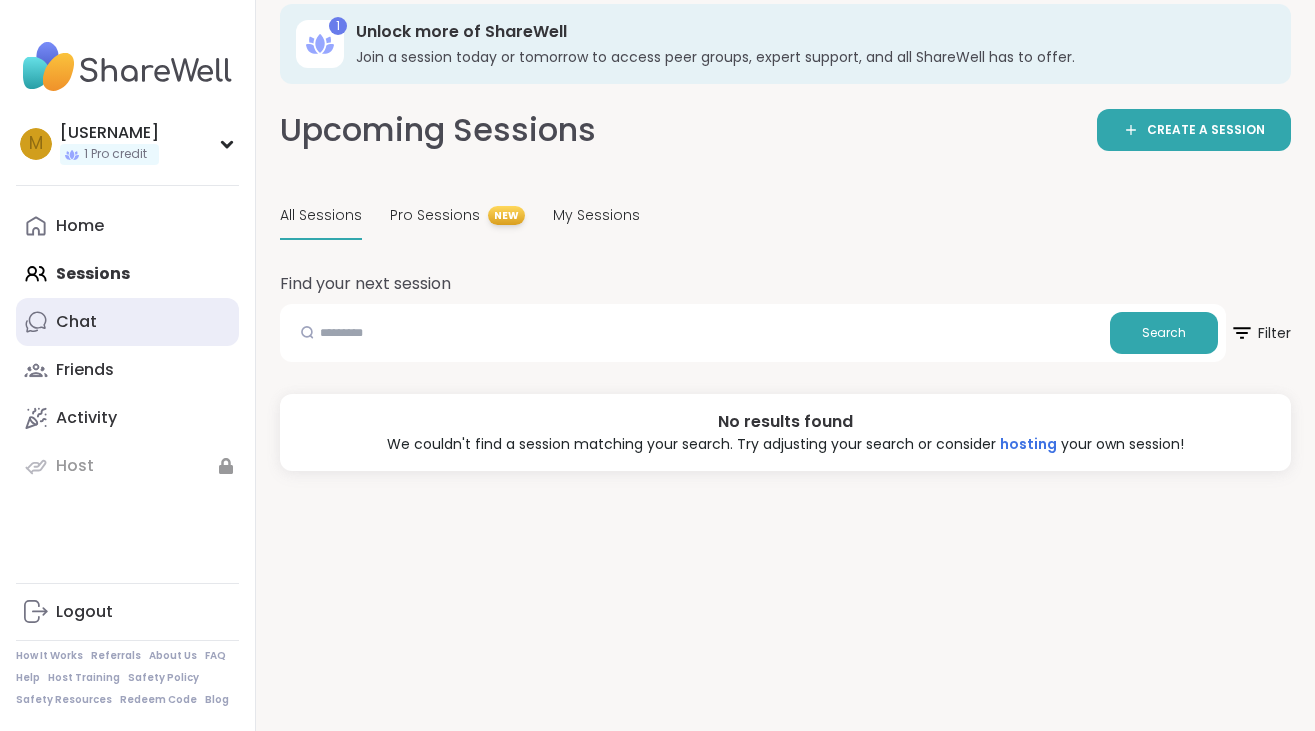 click on "Chat" at bounding box center [127, 322] 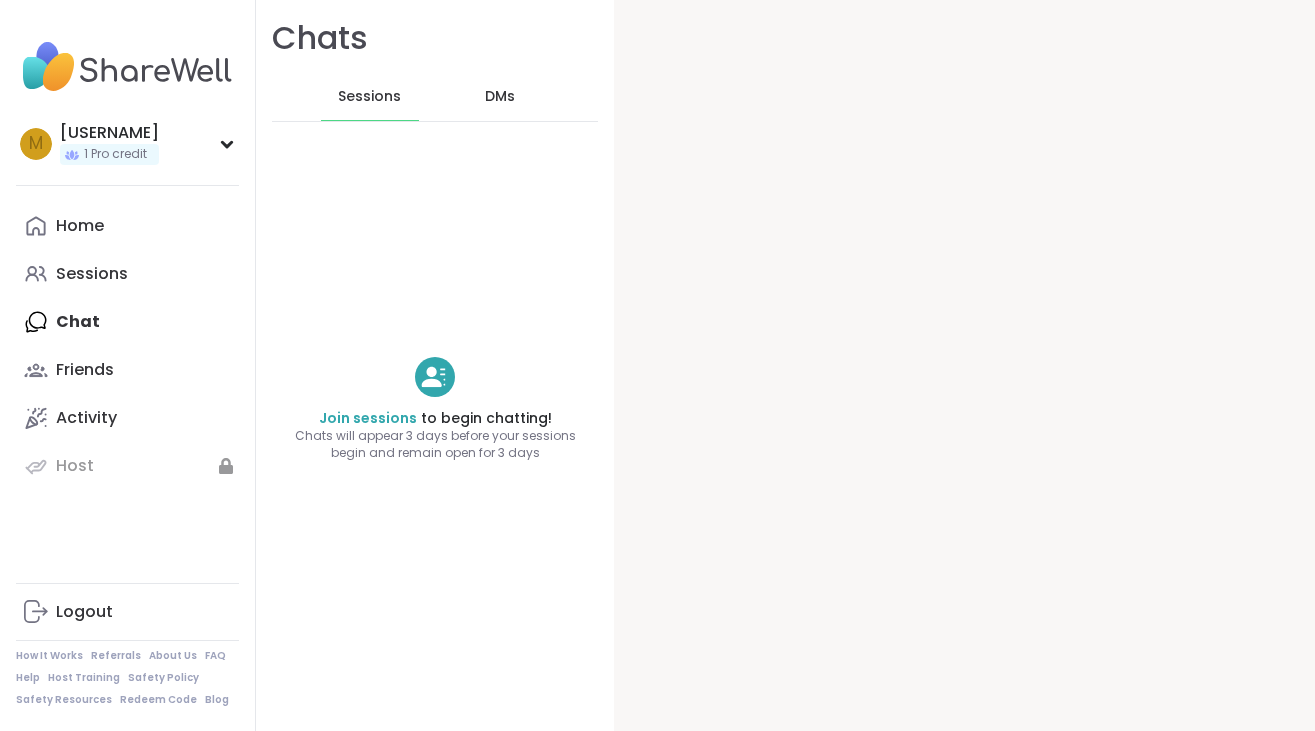 scroll, scrollTop: 0, scrollLeft: 0, axis: both 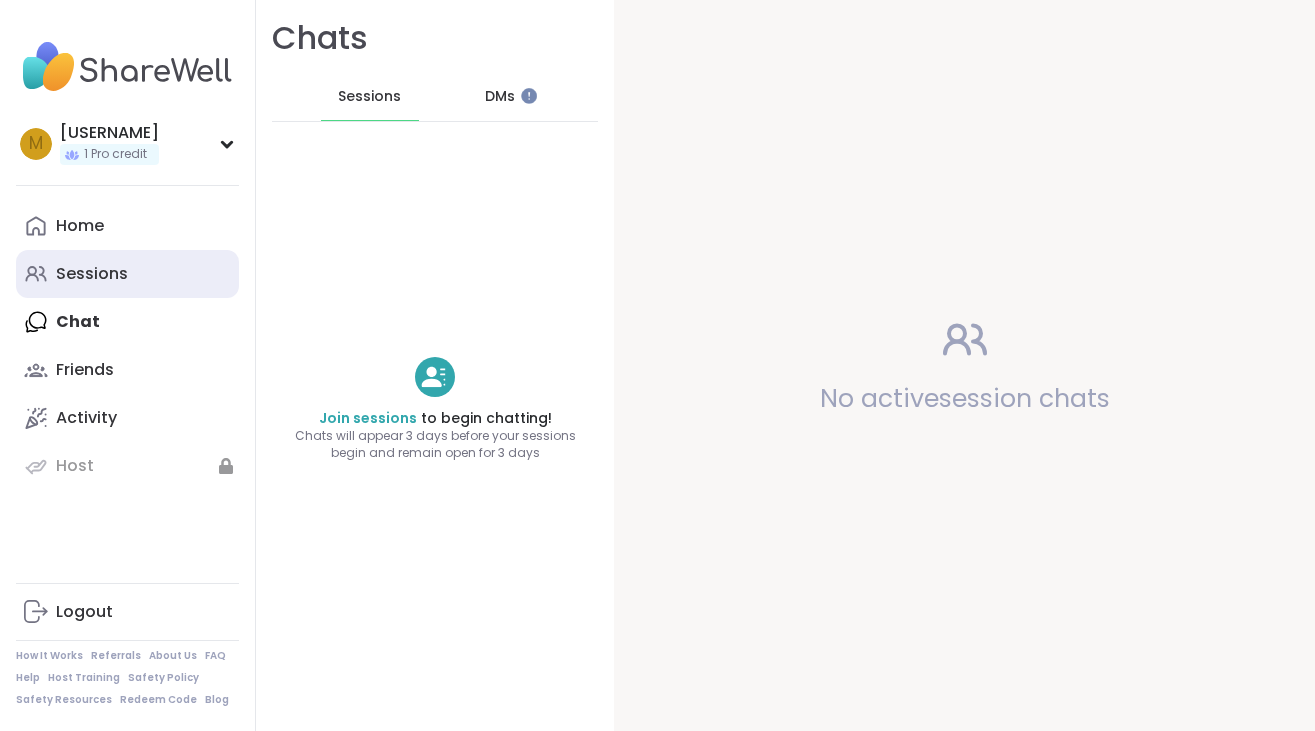 click on "Sessions" at bounding box center [92, 274] 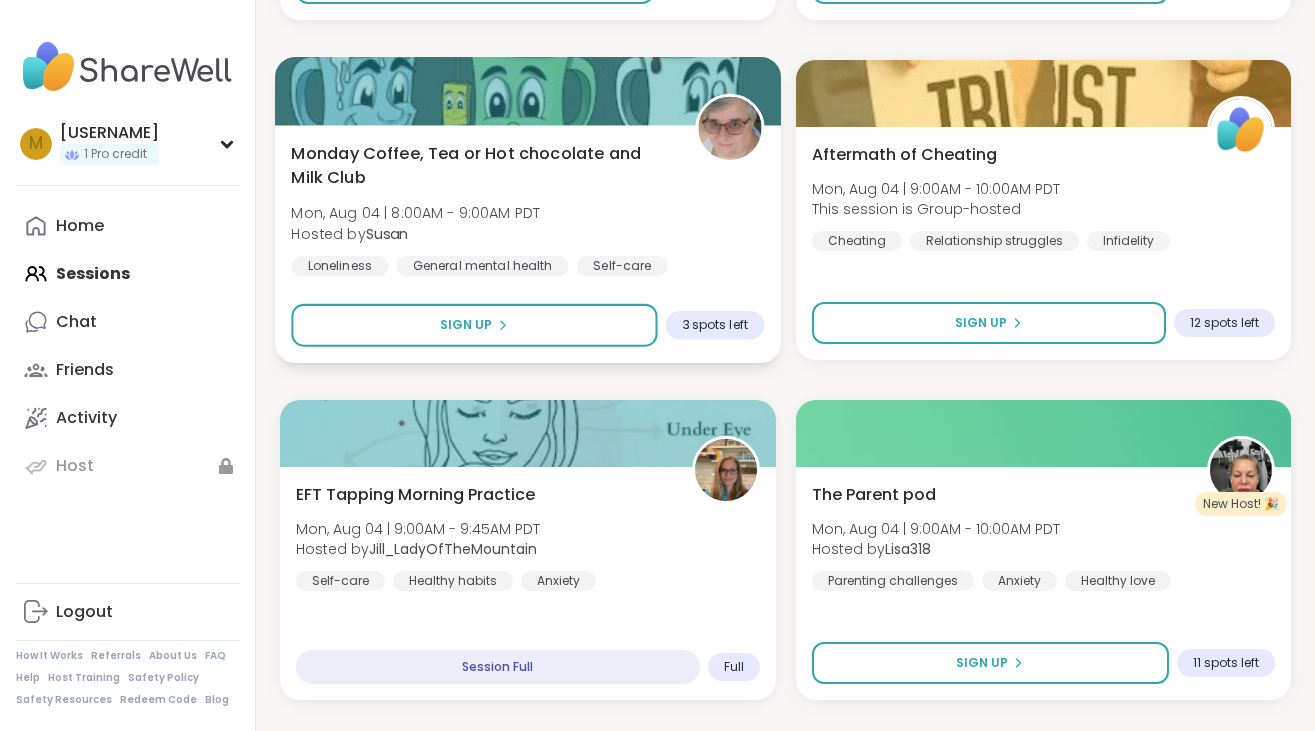scroll, scrollTop: 5845, scrollLeft: 0, axis: vertical 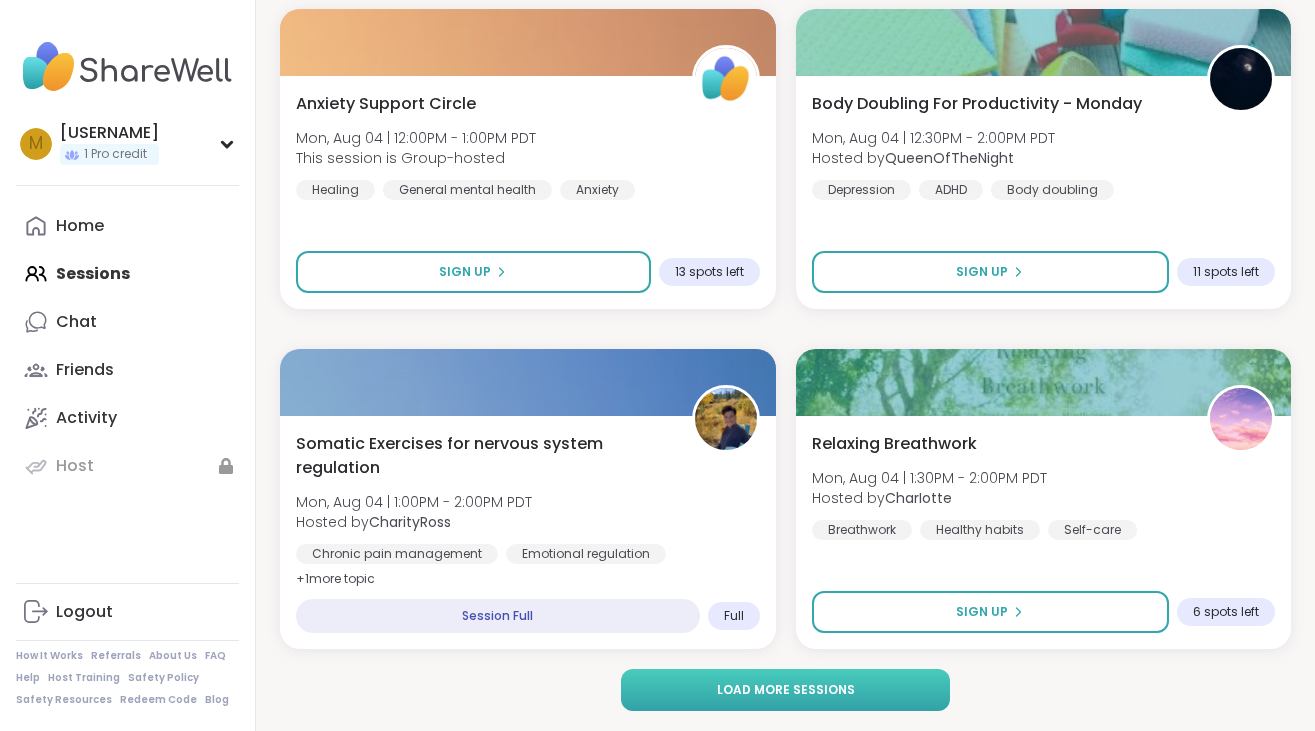 click on "Load more sessions" at bounding box center [785, 690] 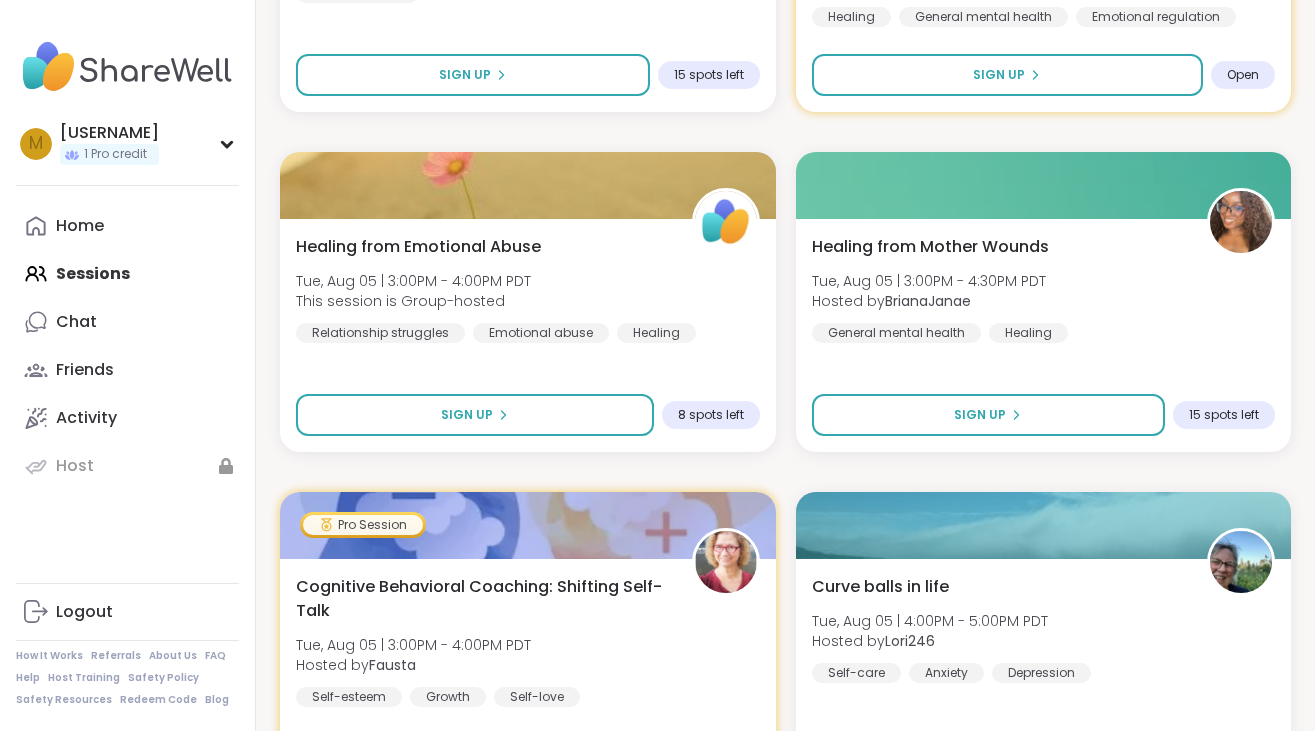 scroll, scrollTop: 11823, scrollLeft: 0, axis: vertical 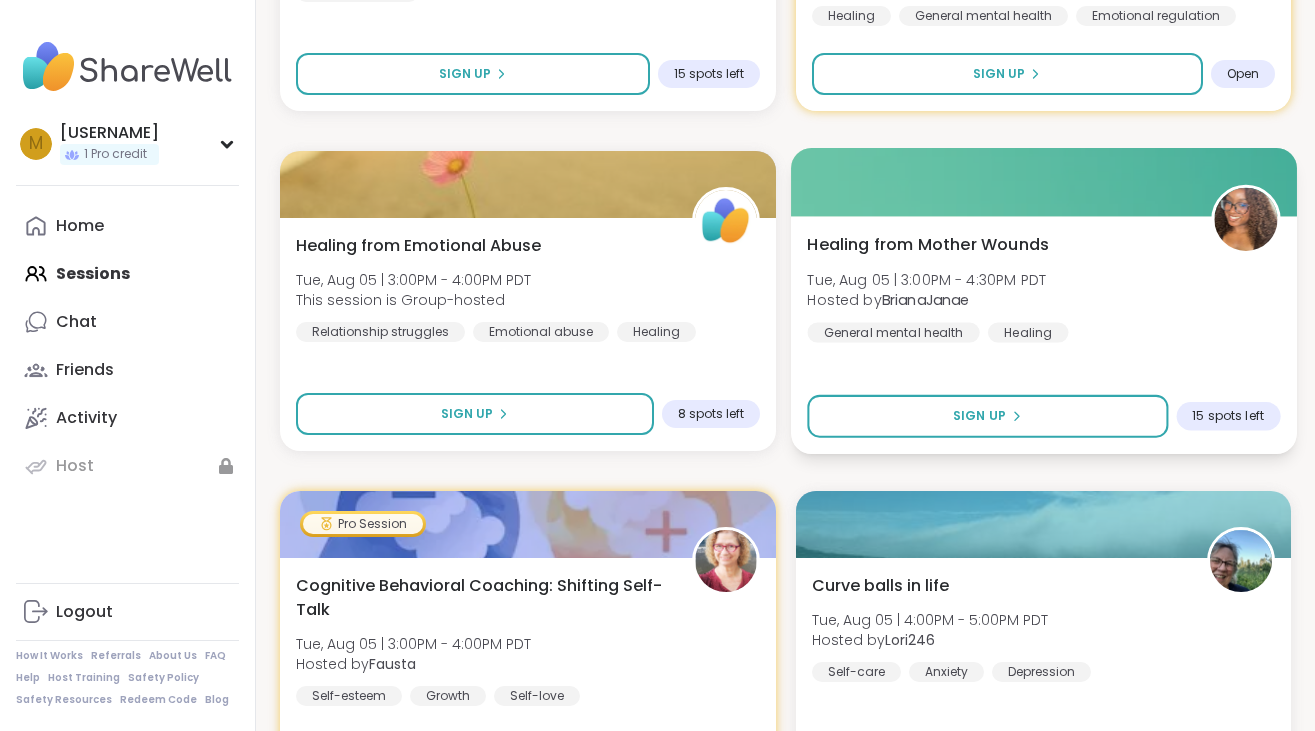 click on "Tue, Aug 05 | 3:00PM - 4:30PM PDT" at bounding box center (926, 279) 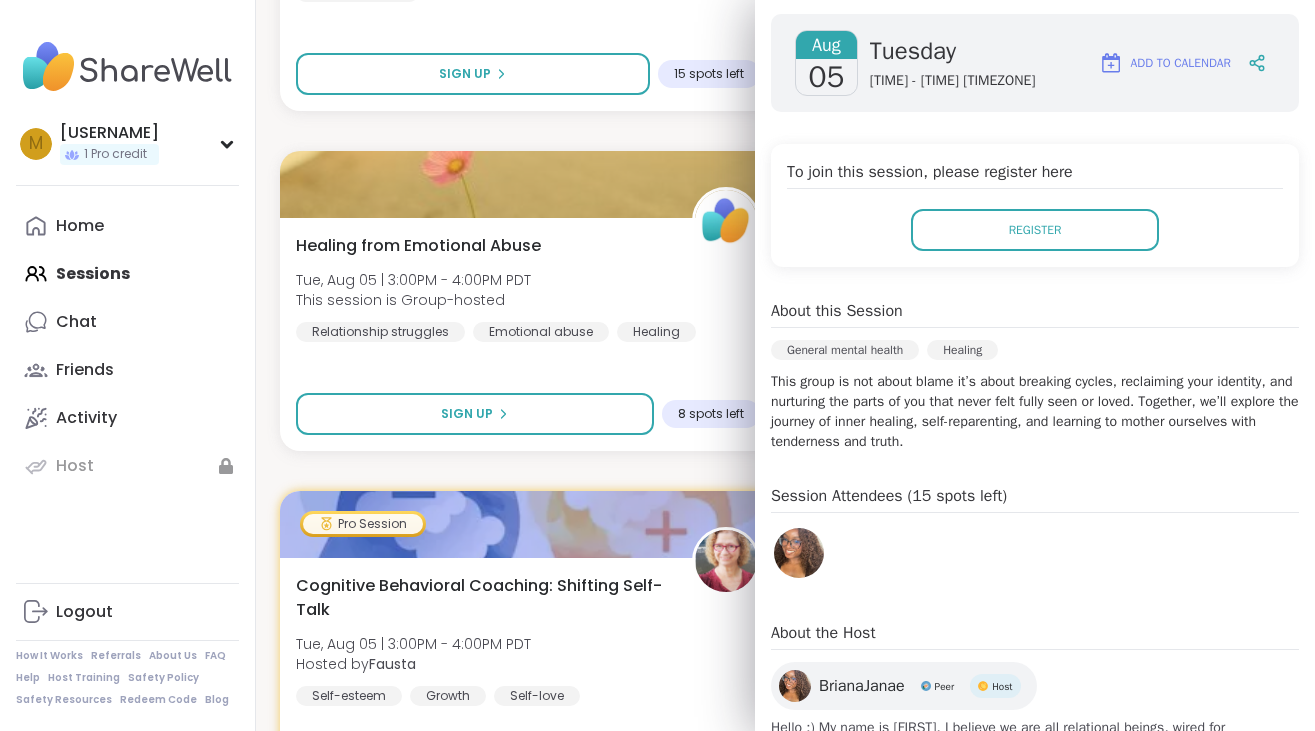scroll, scrollTop: 394, scrollLeft: 0, axis: vertical 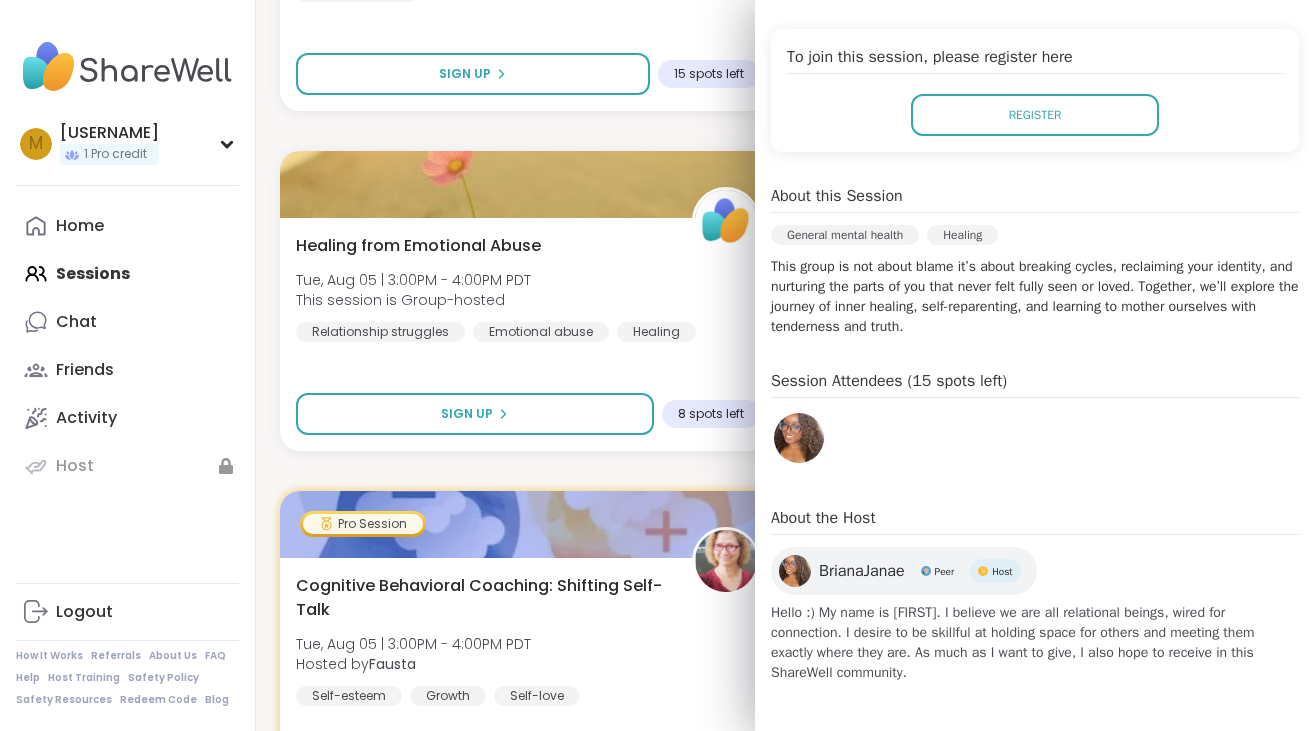 click on "I'm a Survivor! [DAY], [MONTH] [DAY_NUM] | [TIME] - [TIME] [TIMEZONE] Hosted by  [USERNAME] Emotional abuse Abandonment Childhood traumaSESSION LIVE Body Doubling- Sunday Evening [DAY], [MONTH] [DAY_NUM] | [TIME] - [TIME] [TIMEZONE] Hosted by  [USERNAME] Body doubling Self-love Loneliness SESSION LIVE Brain Fog Support Circle [DAY], [MONTH] [DAY_NUM] | [TIME] - [TIME] [TIMEZONE] Hosted by  [USERNAME] General mental health Feeling stuck Burnout Sign Up 3 spots left Narcissistic Abuse Recovery Circle (90min) [DAY], [MONTH] [DAY_NUM] | [TIME] - [TIME] [TIMEZONE] This session is Group-hosted Narcissism Relationship struggles Emotional abuse Sign Up 1 spot left Mastering Science of positive psychology [DAY], [MONTH] [DAY_NUM] | [TIME] - [TIME] [TIMEZONE] Hosted by  [USERNAME] Personal development Growth Self-Improvement Sign Up 1 spot left Narcissistic Abuse Recovery Circle (90min) [DAY], [MONTH] [DAY_NUM] | [TIME] - [TIME] [TIMEZONE] This session is Group-hosted Narcissism Relationship struggles Emotional abuse Sign Up 7 spots left Walk & Talk sunday pop-up 2 of 2 [DAY], [MONTH] [DAY_NUM] | [TIME] - [TIME] [TIMEZONE] Hosted by  [USERNAME]" at bounding box center [785, -5309] 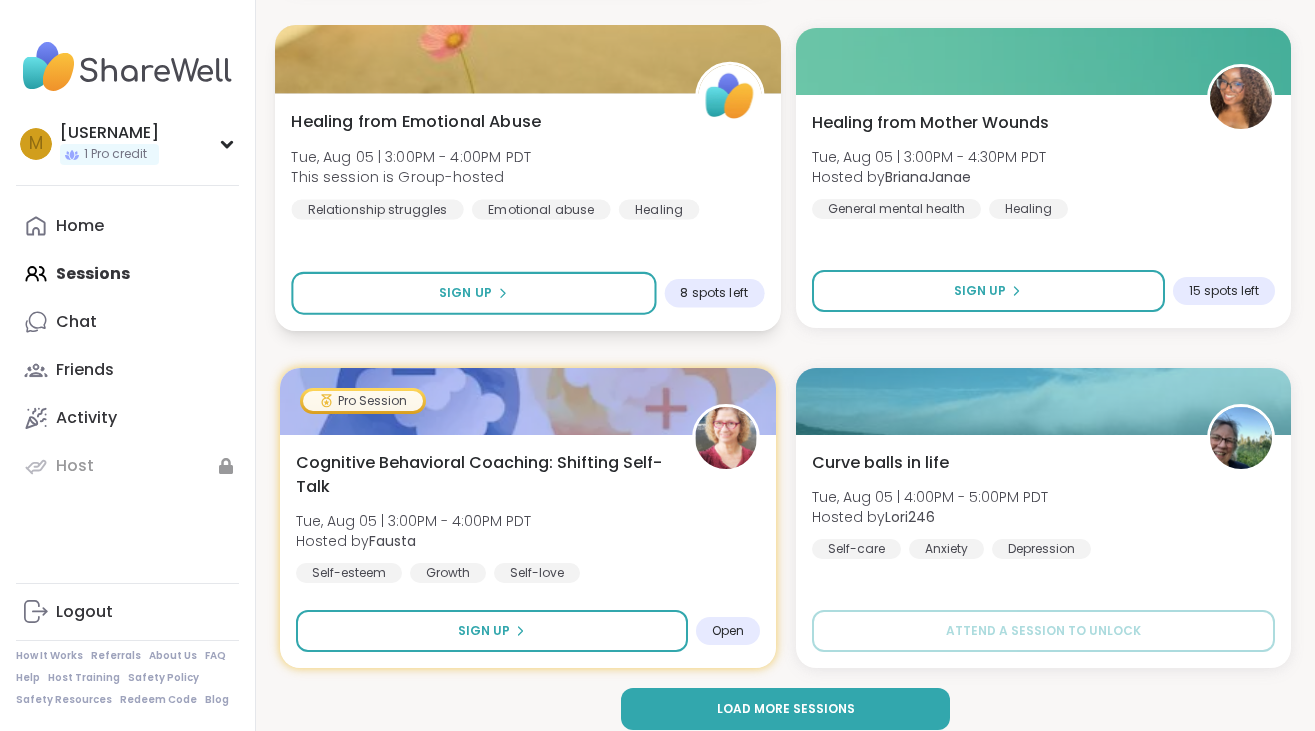 scroll, scrollTop: 11965, scrollLeft: 0, axis: vertical 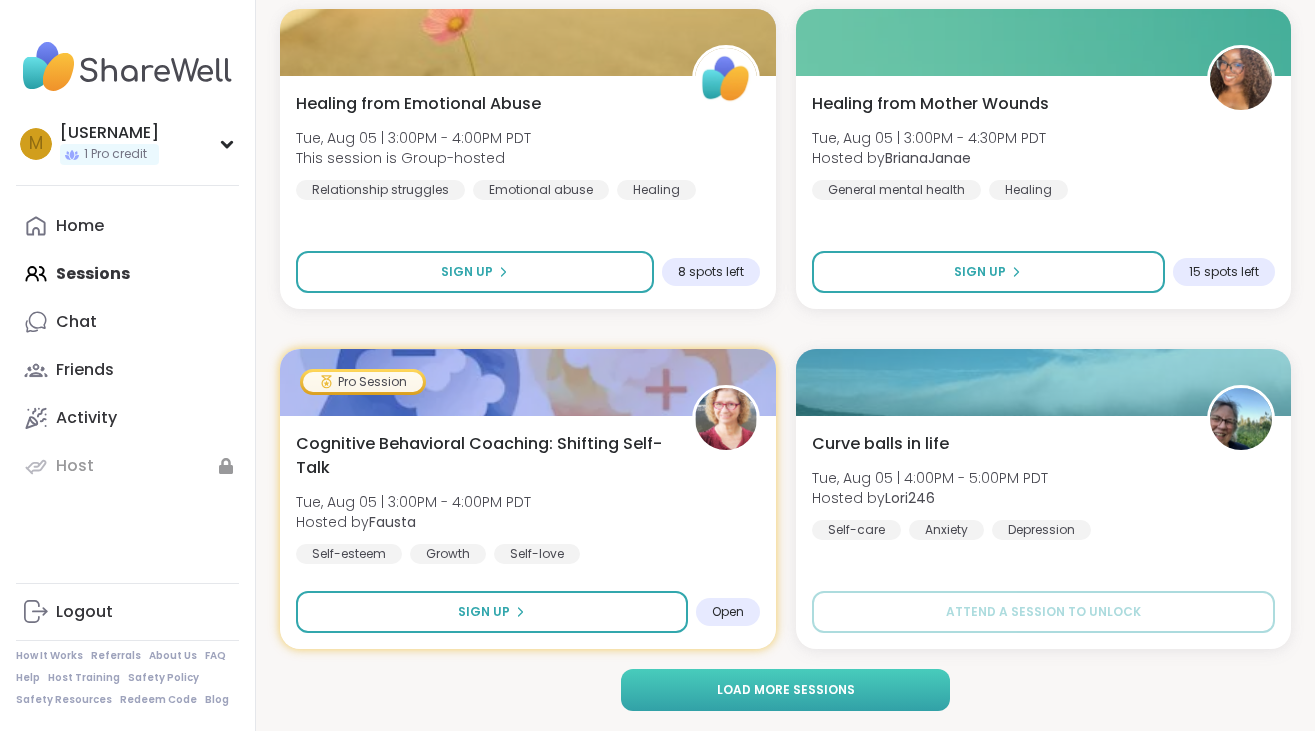 click on "Load more sessions" at bounding box center [785, 690] 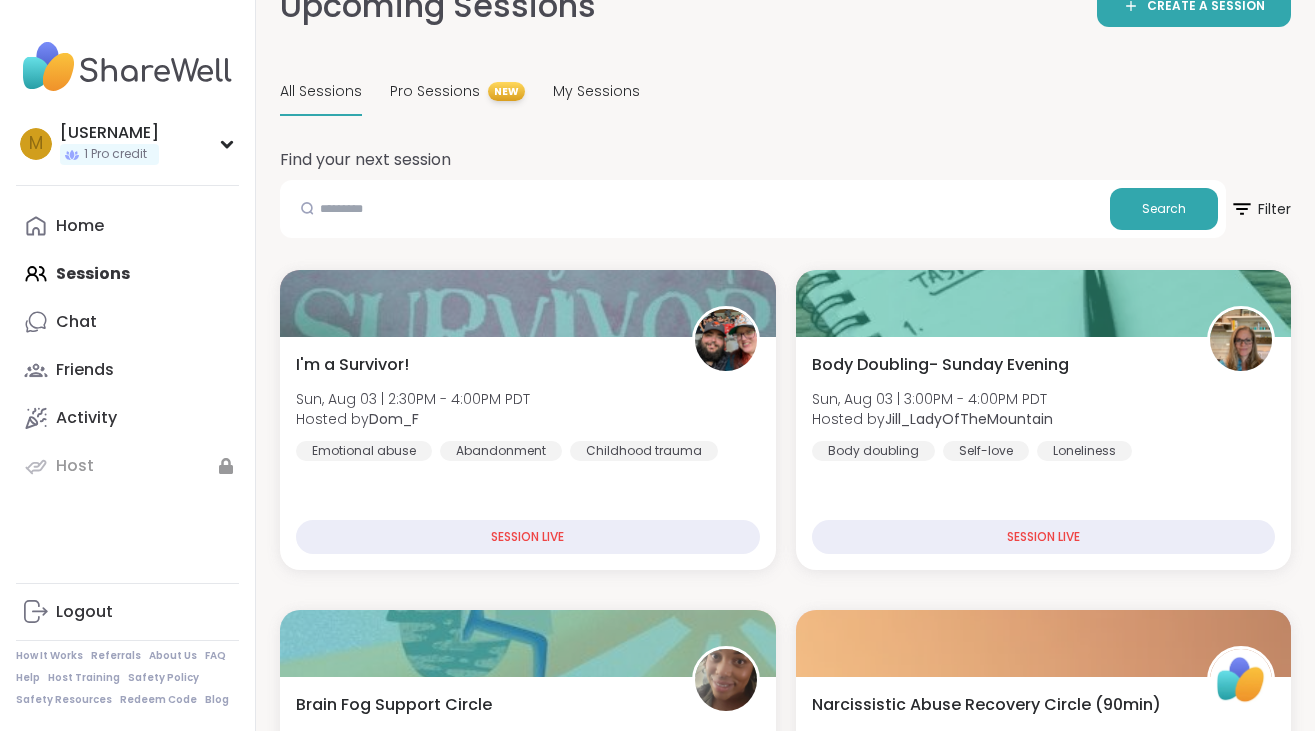 scroll, scrollTop: 0, scrollLeft: 0, axis: both 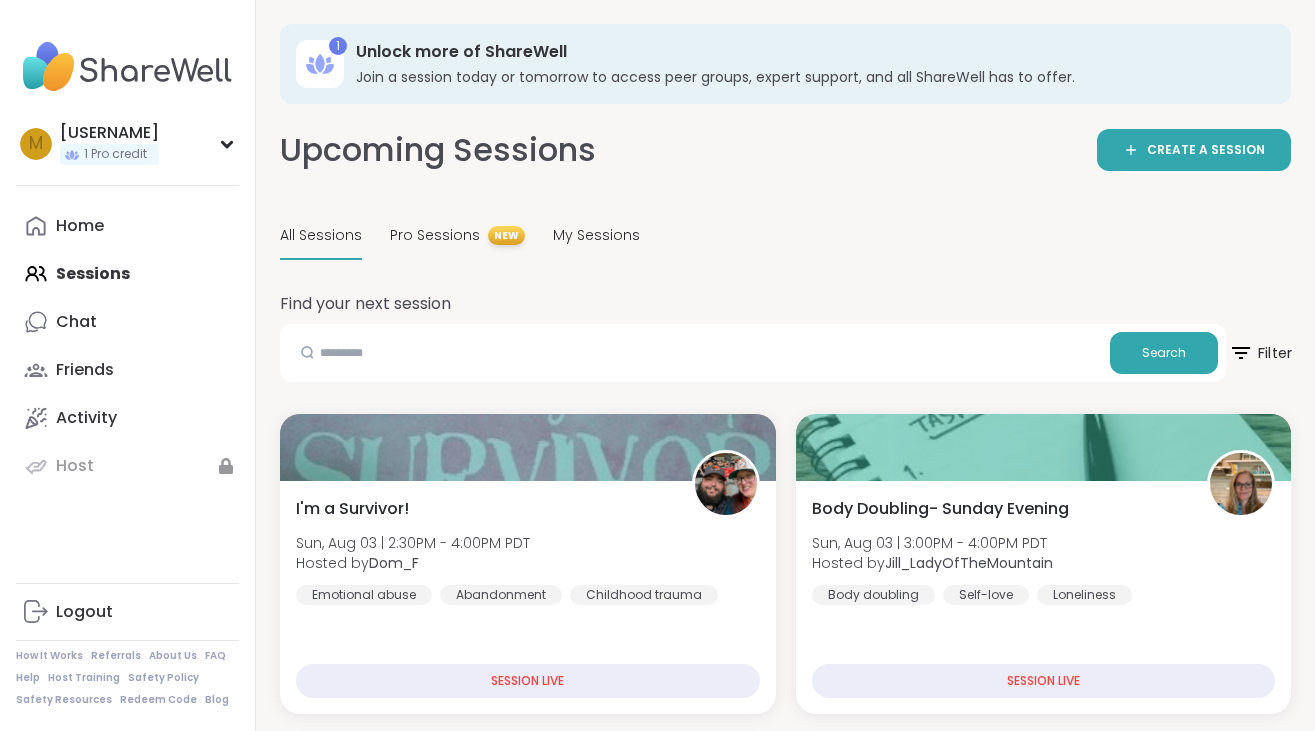 click on "Filter" at bounding box center [1260, 353] 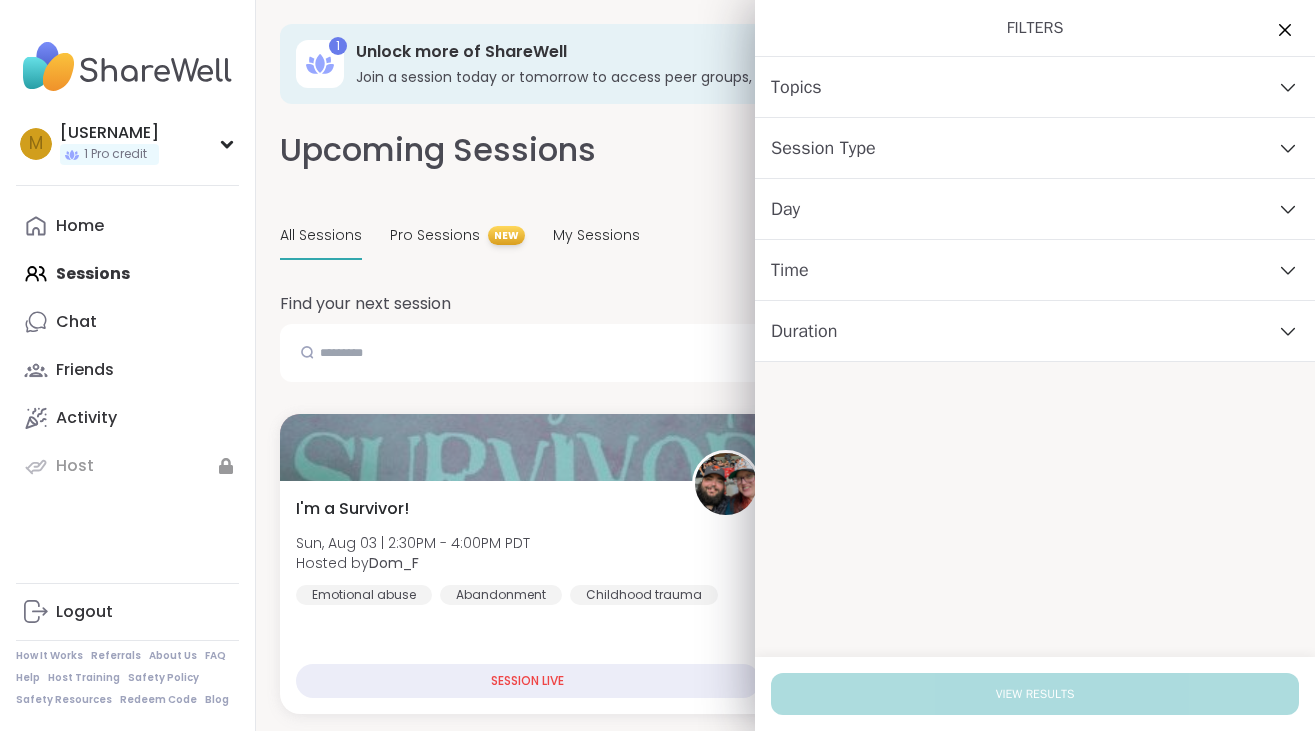 click on "Topics" at bounding box center (1035, 87) 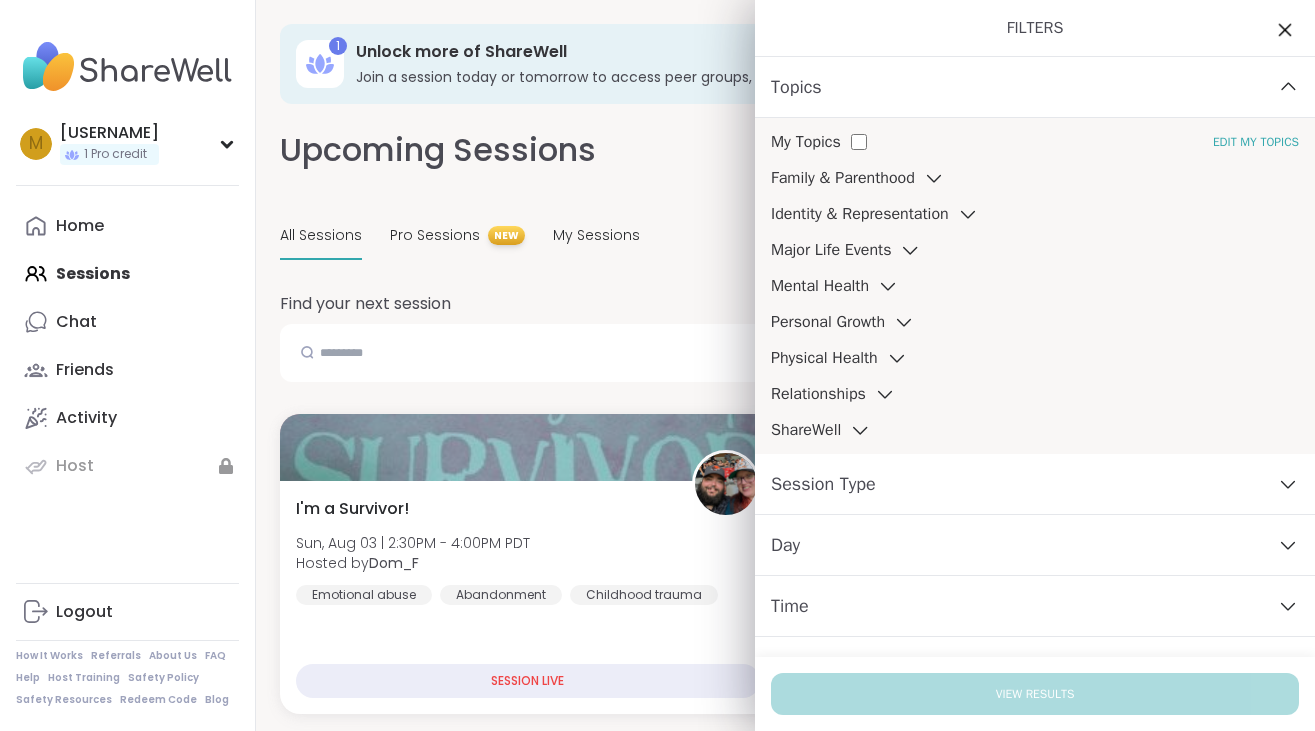 click 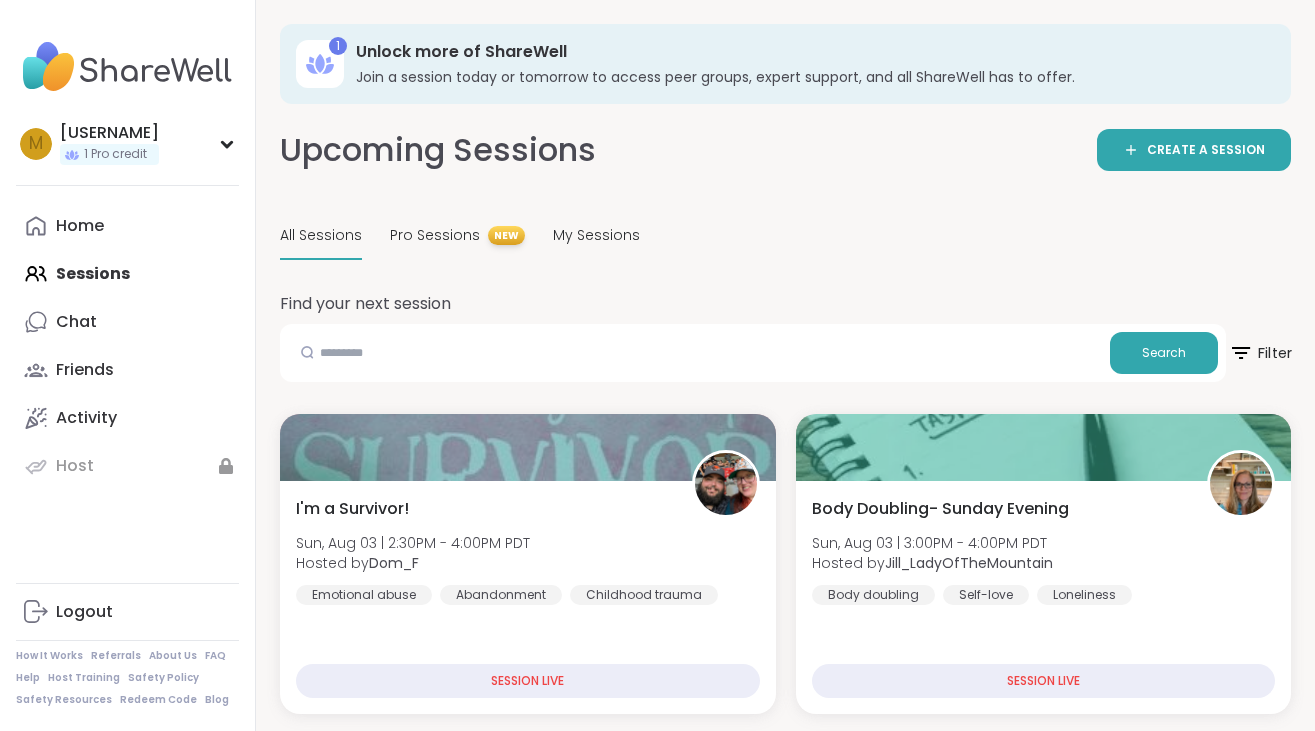 click on "Filter" at bounding box center [1260, 353] 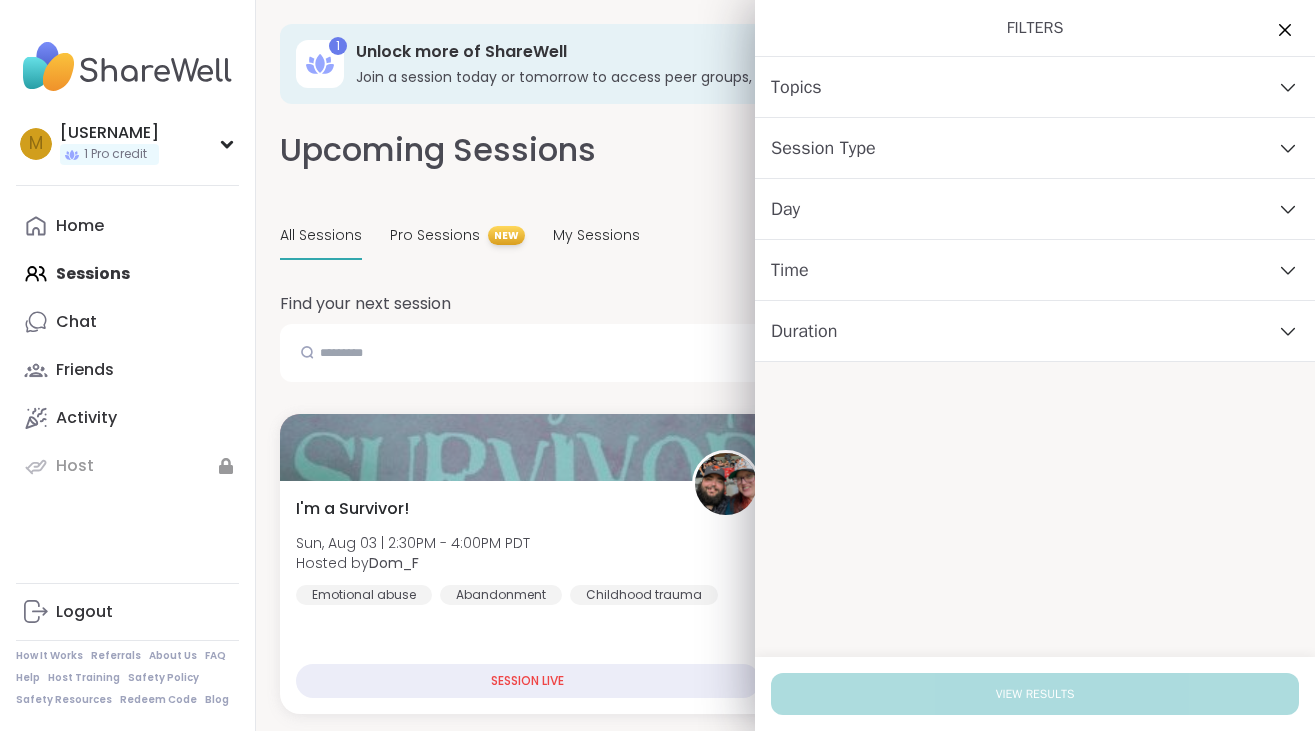 click on "Day" at bounding box center (1035, 209) 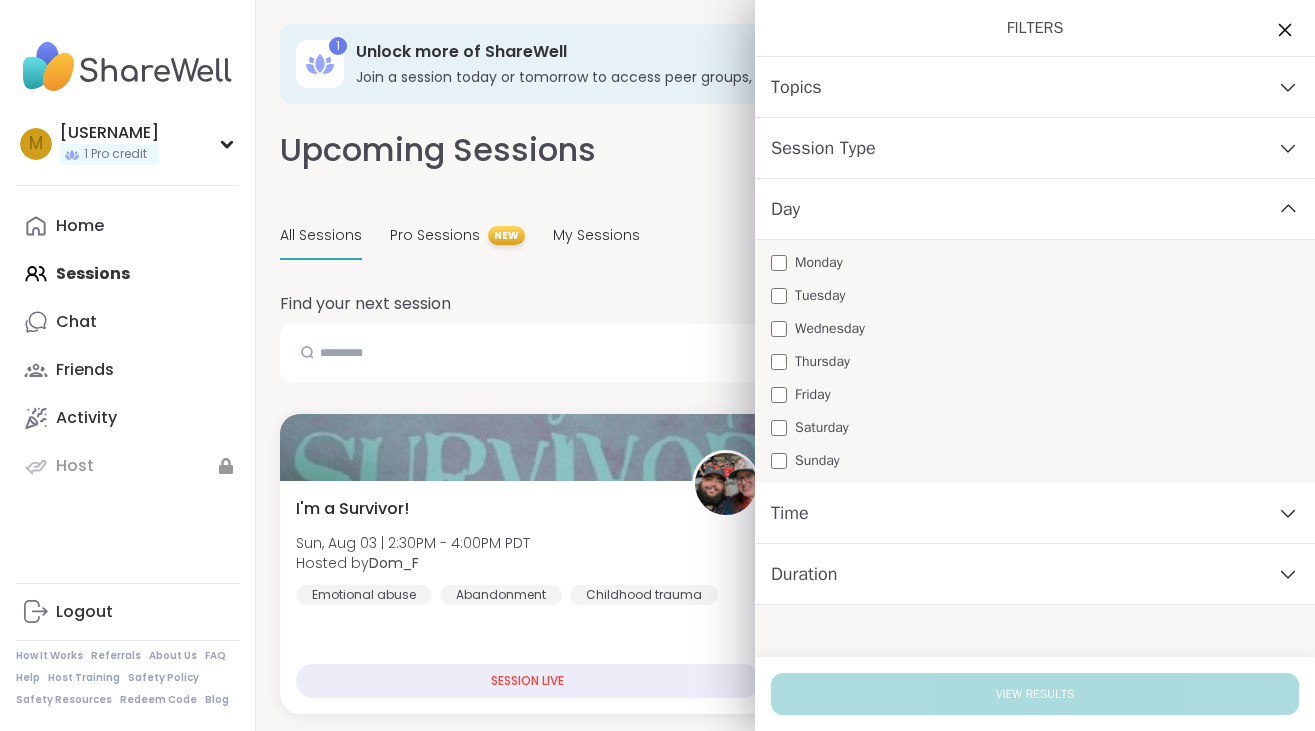 click 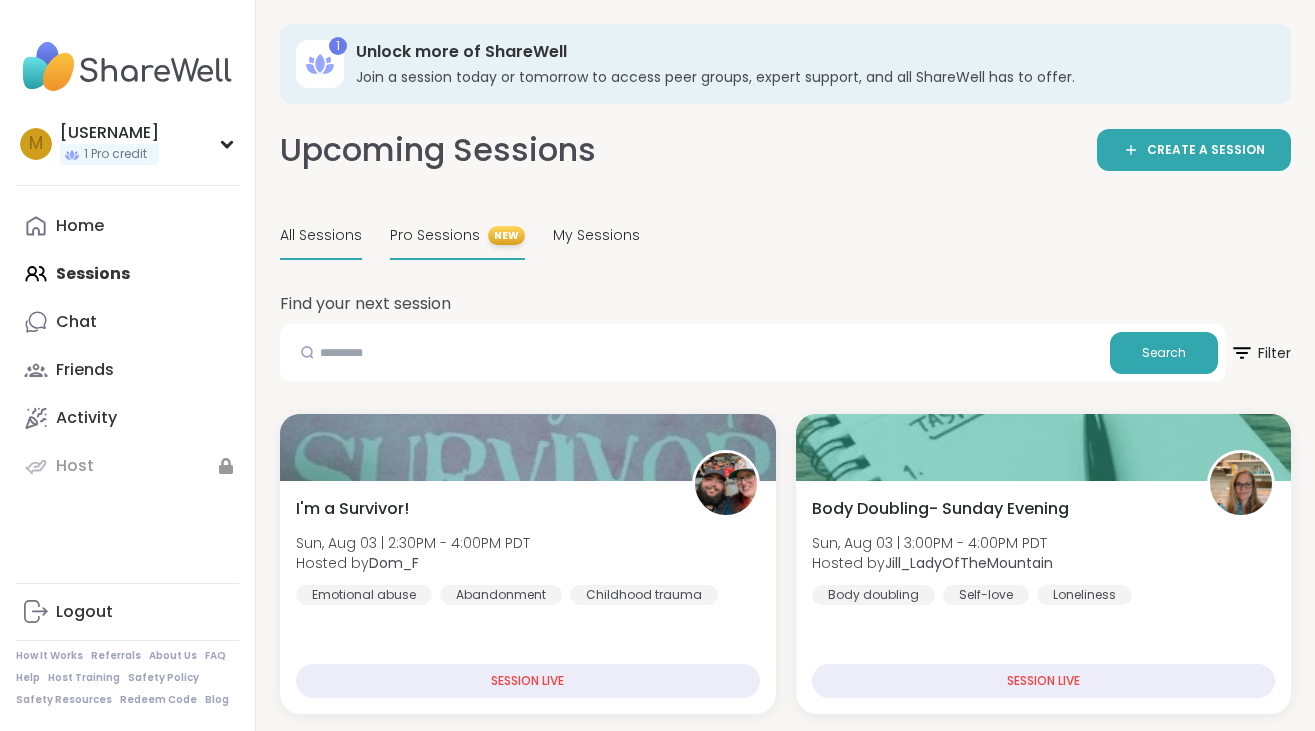 click on "Pro Sessions NEW" at bounding box center (457, 236) 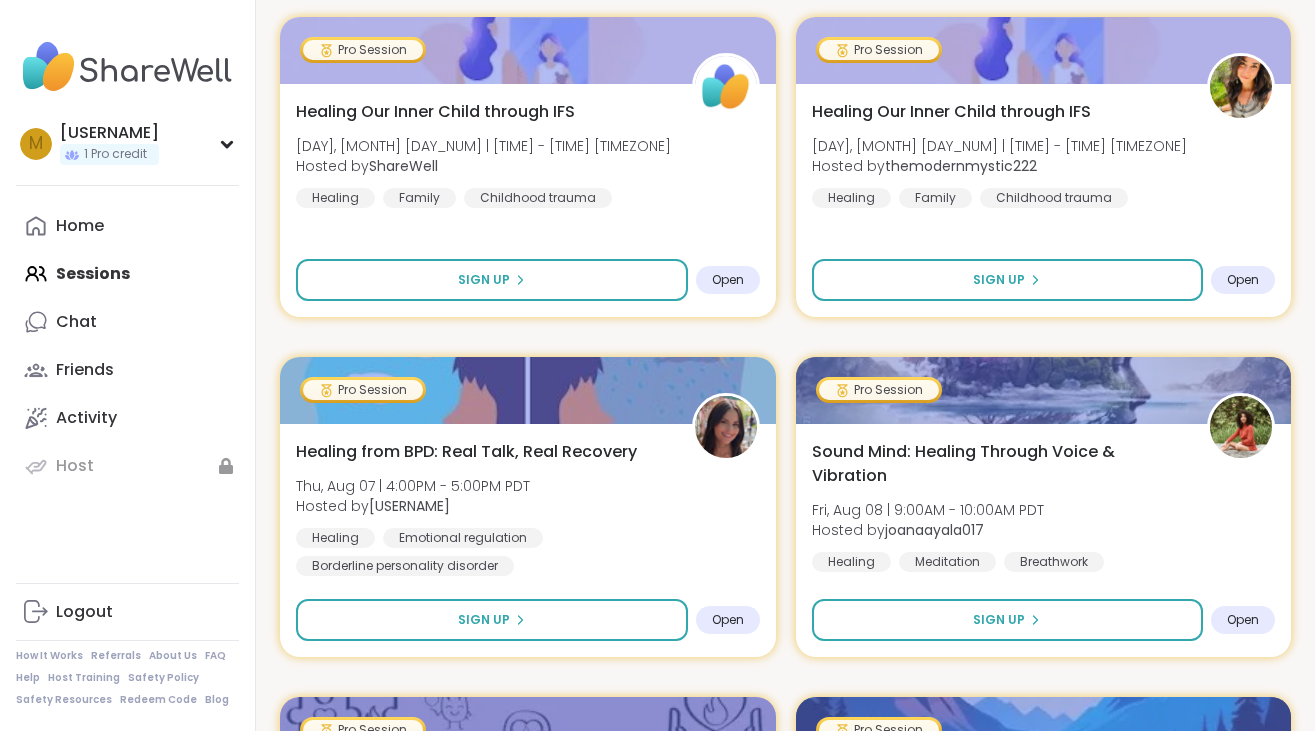 scroll, scrollTop: 2369, scrollLeft: 0, axis: vertical 